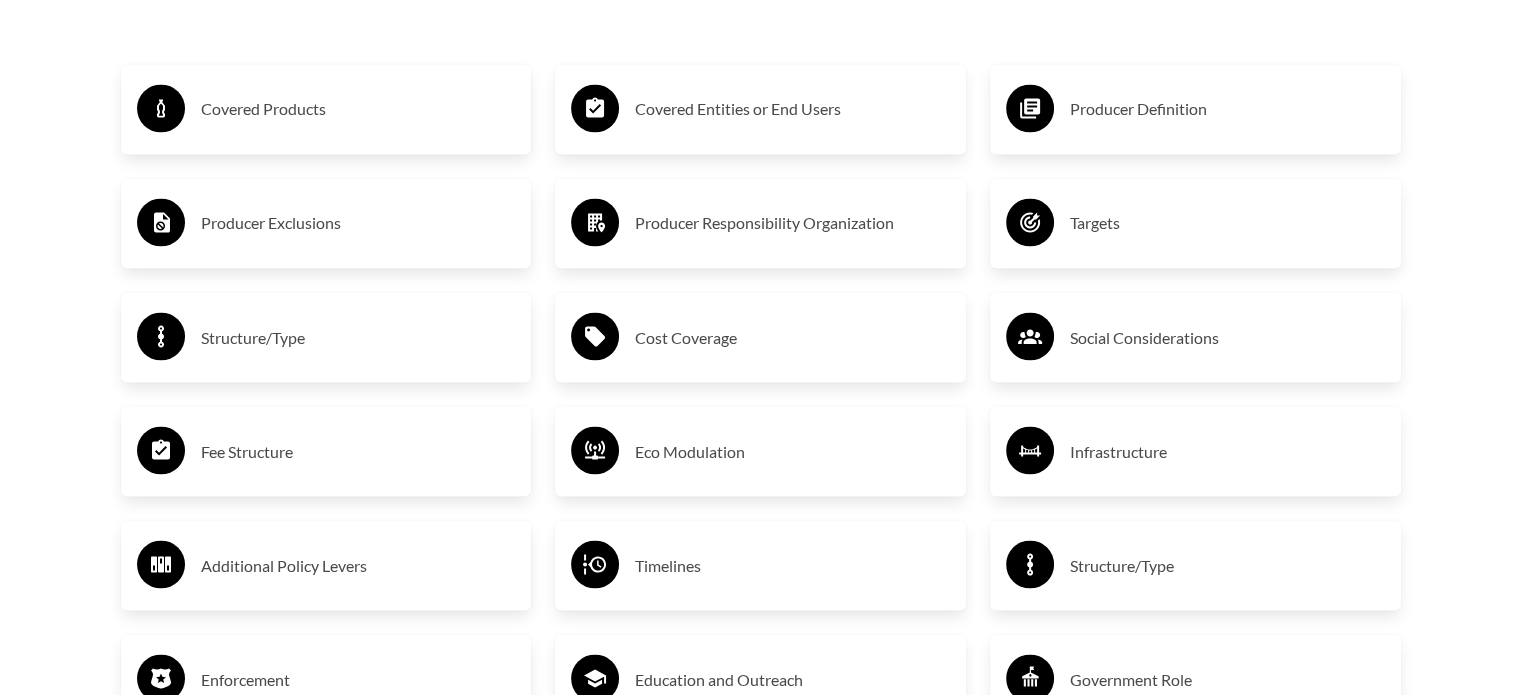 scroll, scrollTop: 3500, scrollLeft: 0, axis: vertical 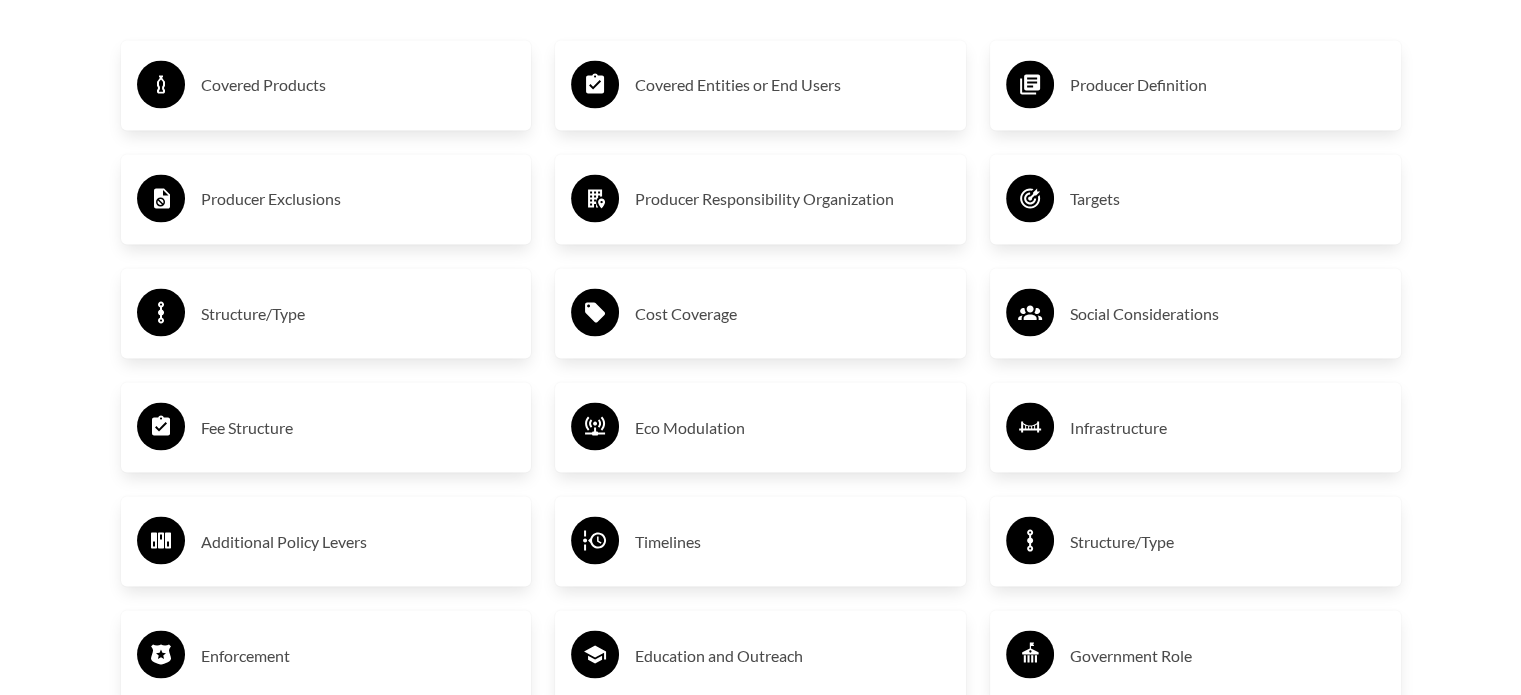 click on "Producer Exclusions" at bounding box center (358, 199) 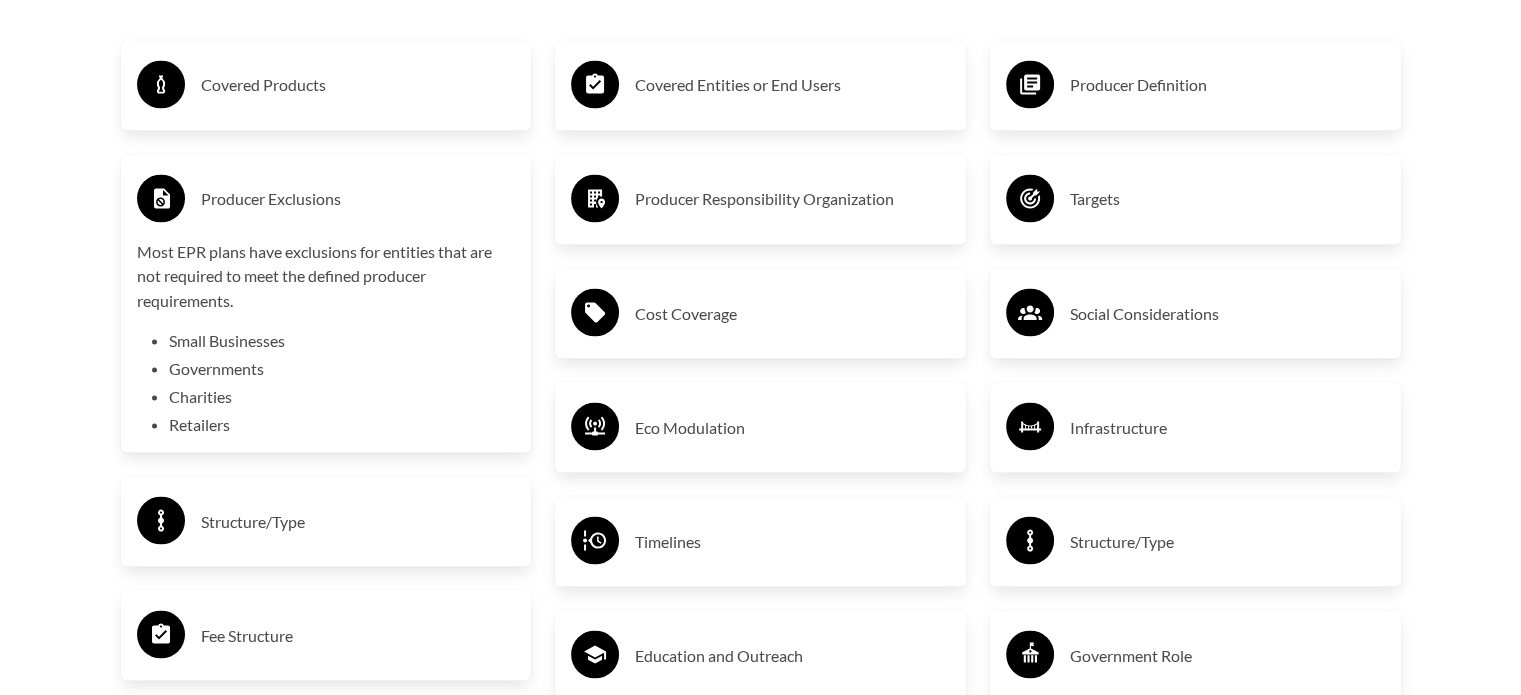 click on "Small Businesses" at bounding box center [342, 340] 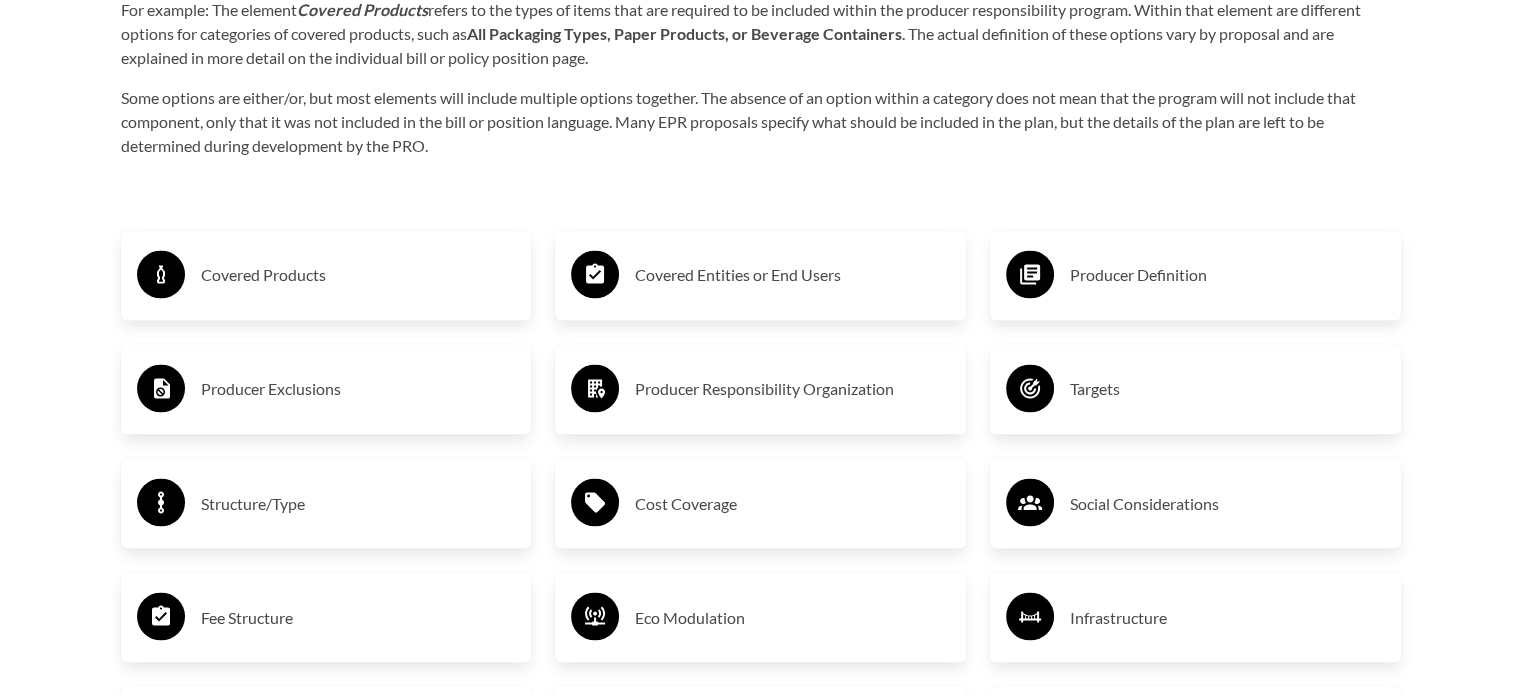 scroll, scrollTop: 3300, scrollLeft: 0, axis: vertical 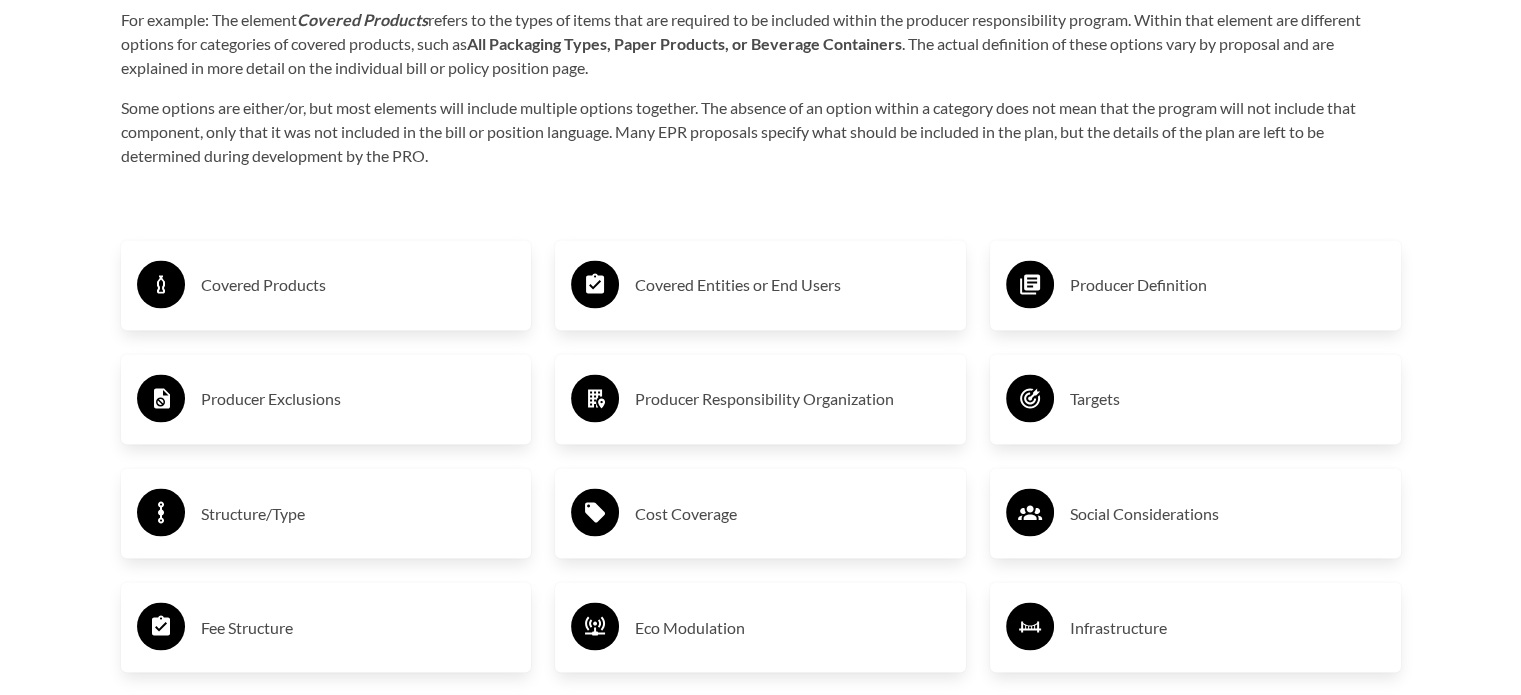 click on "Producer Definition" at bounding box center [1227, 285] 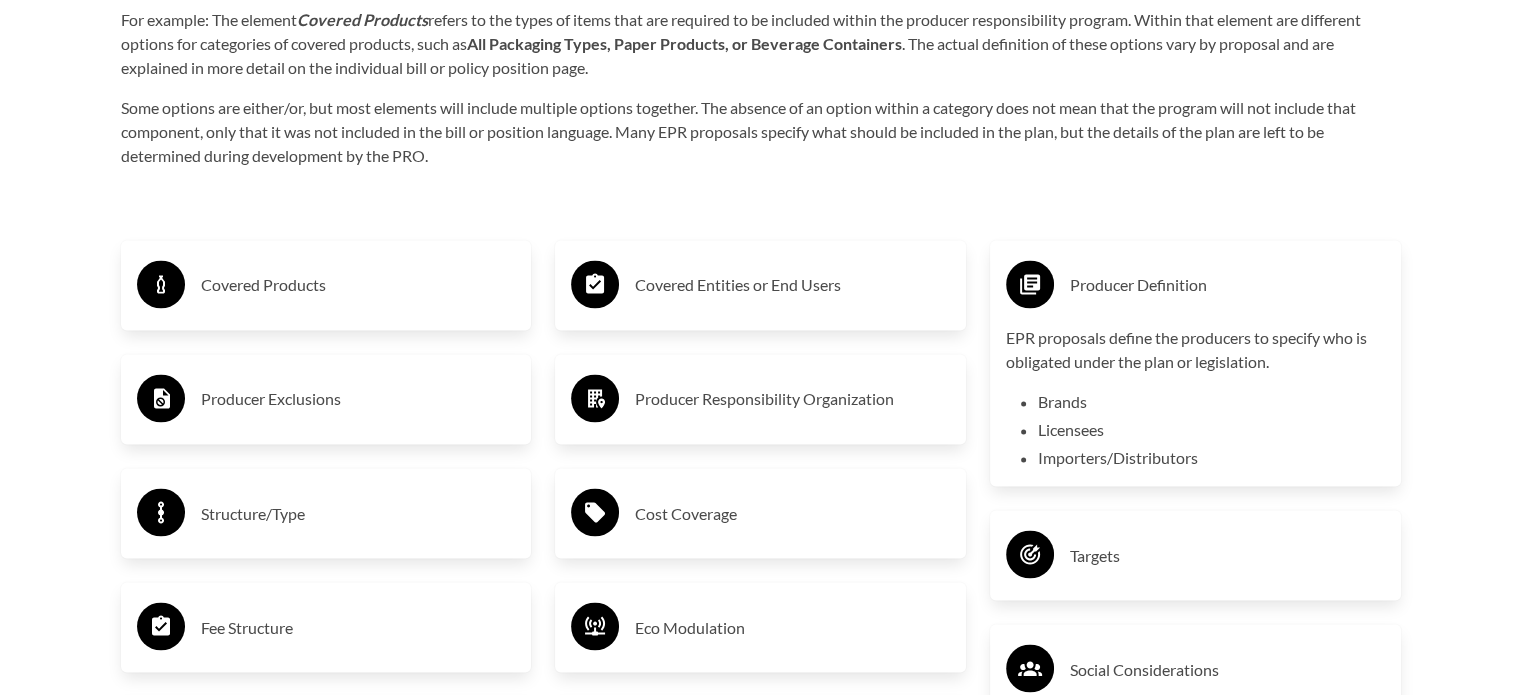 click on "Producer Definition EPR proposals define the producers to specify who is obligated under the plan or legislation.
Brands
Licensees
Importers/Distributors" at bounding box center (1195, 363) 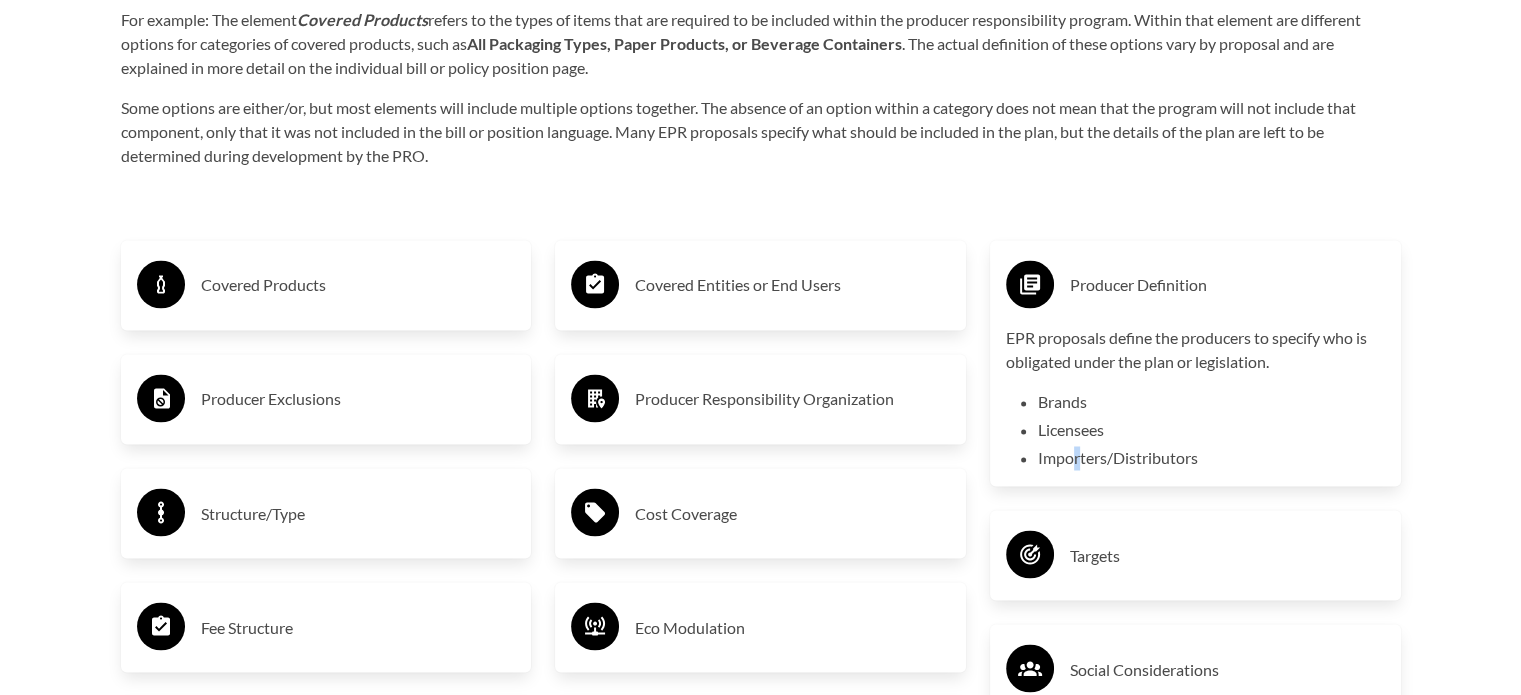 click on "Importers/Distributors" at bounding box center [1211, 458] 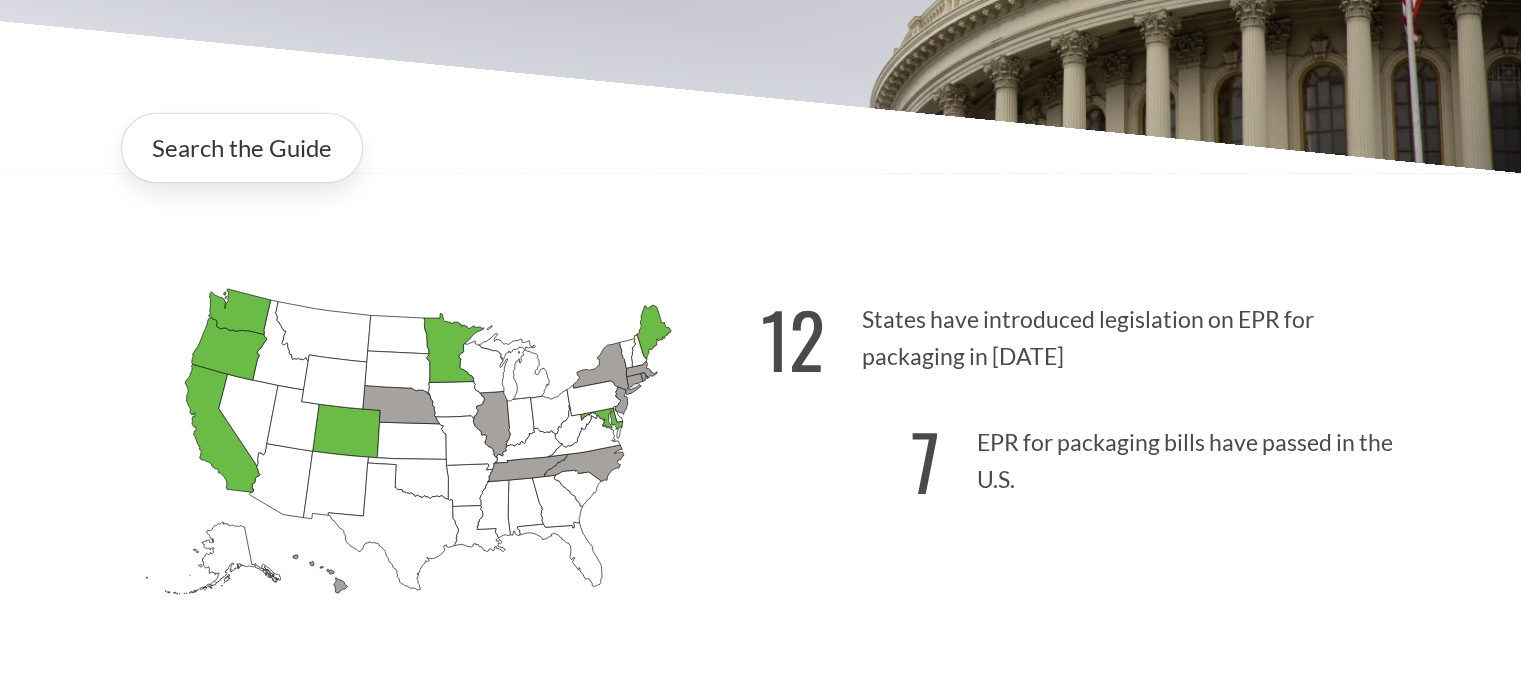 scroll, scrollTop: 0, scrollLeft: 0, axis: both 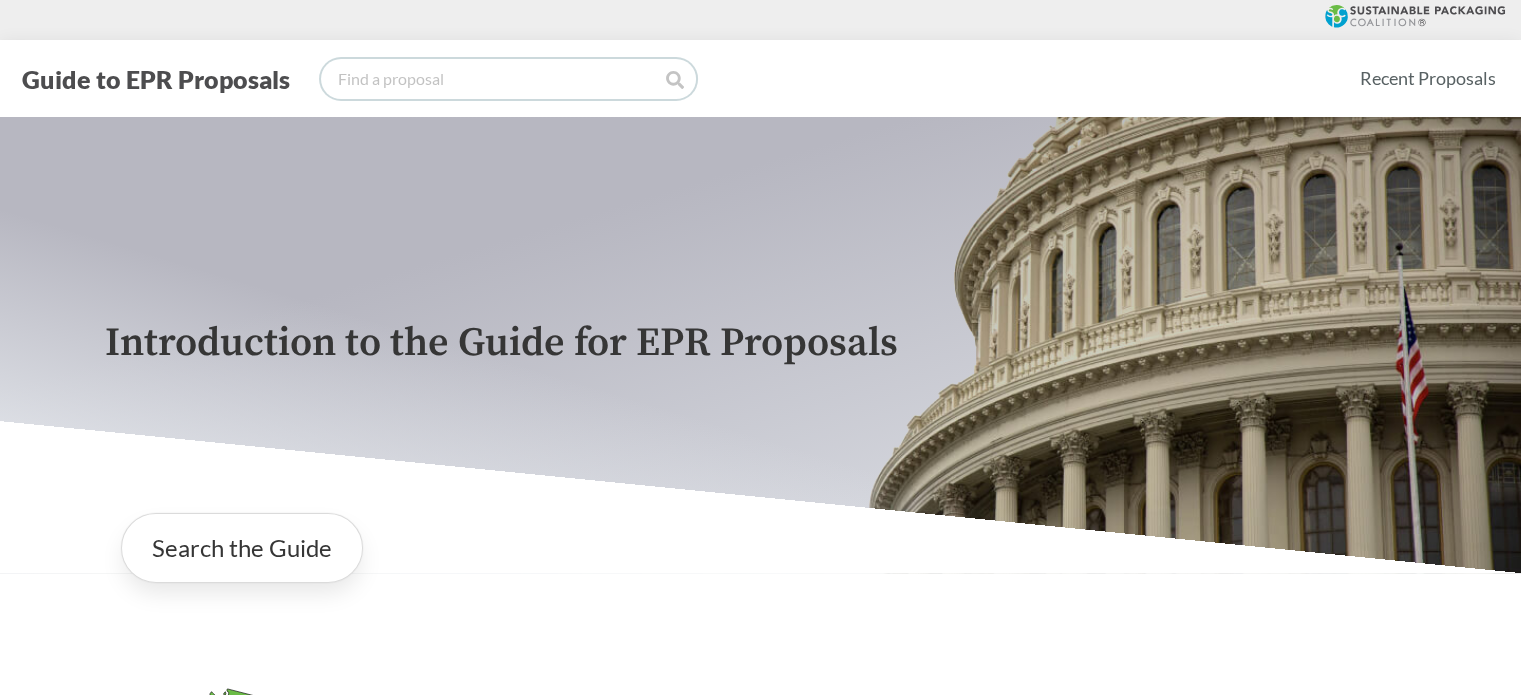 click at bounding box center (508, 79) 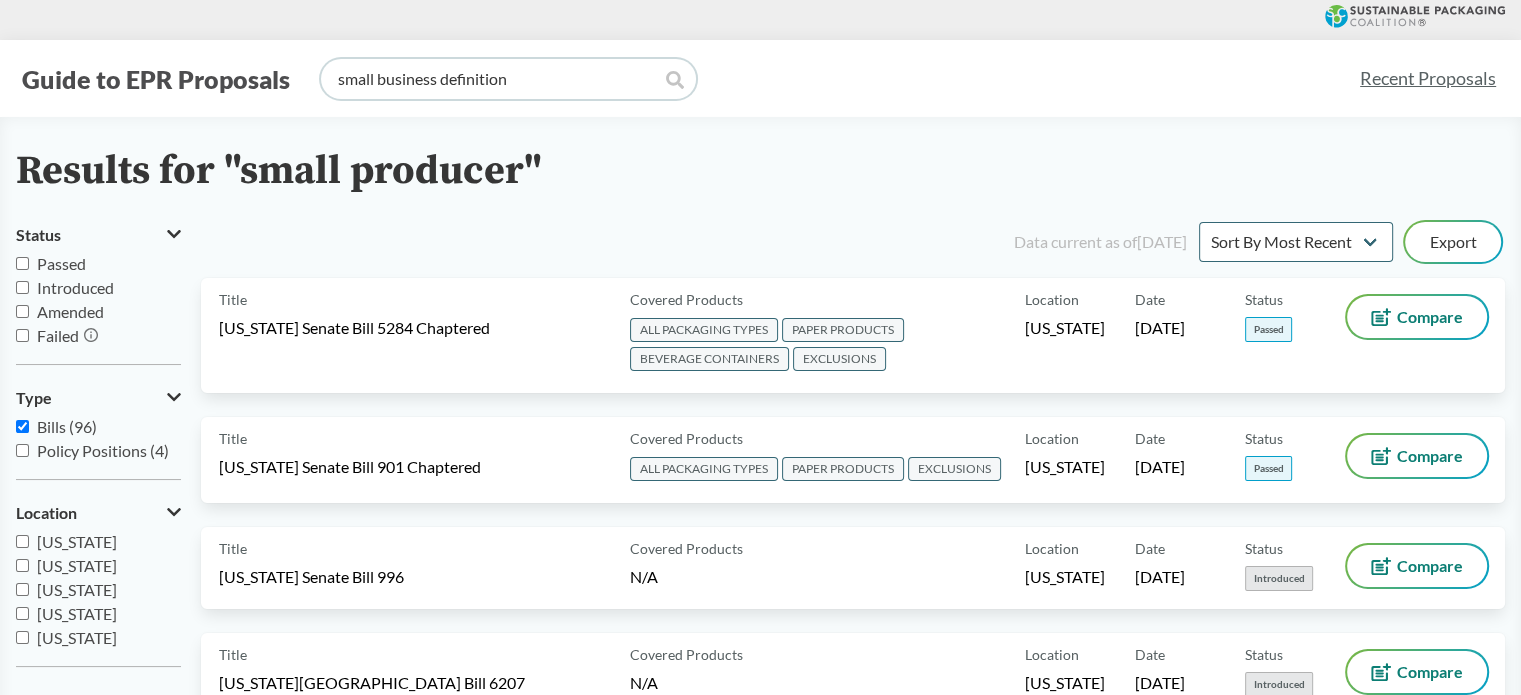 type on "small business definition" 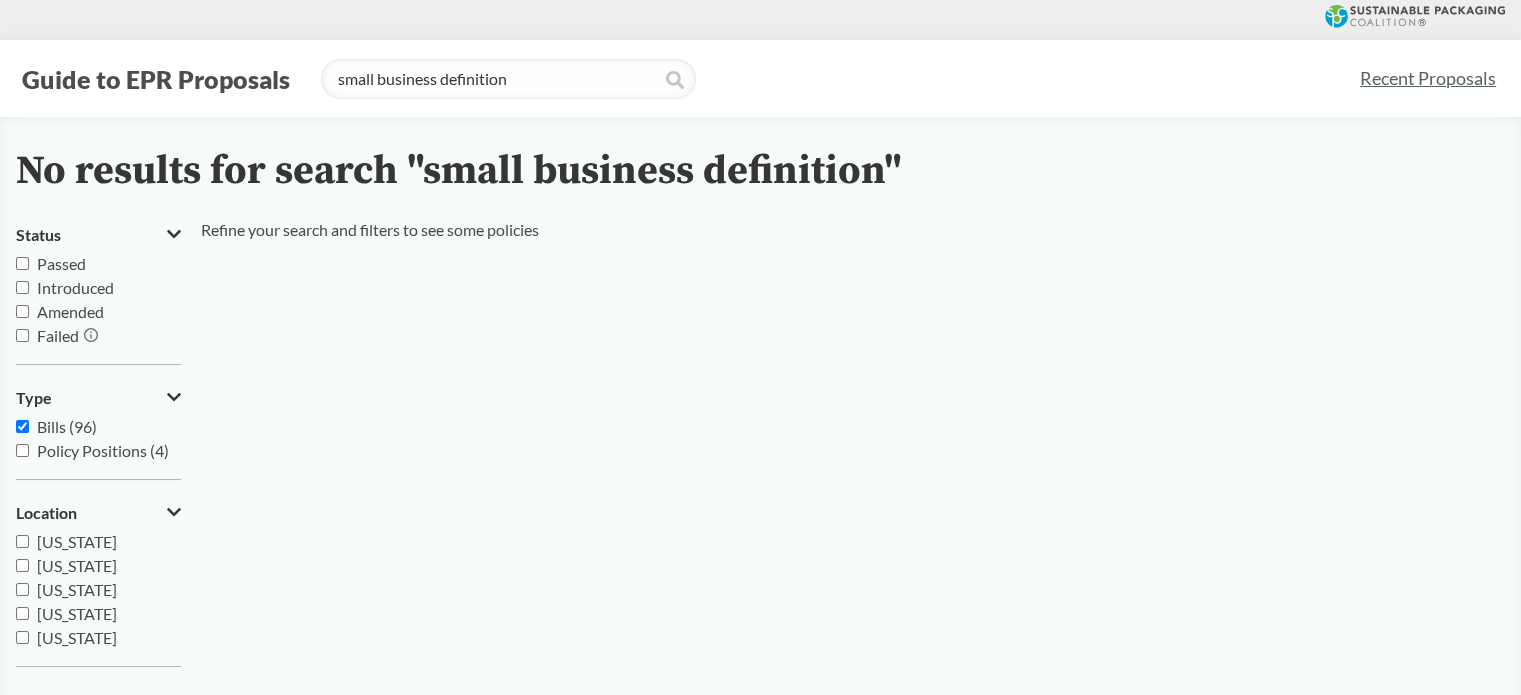 click on "Passed" at bounding box center (22, 263) 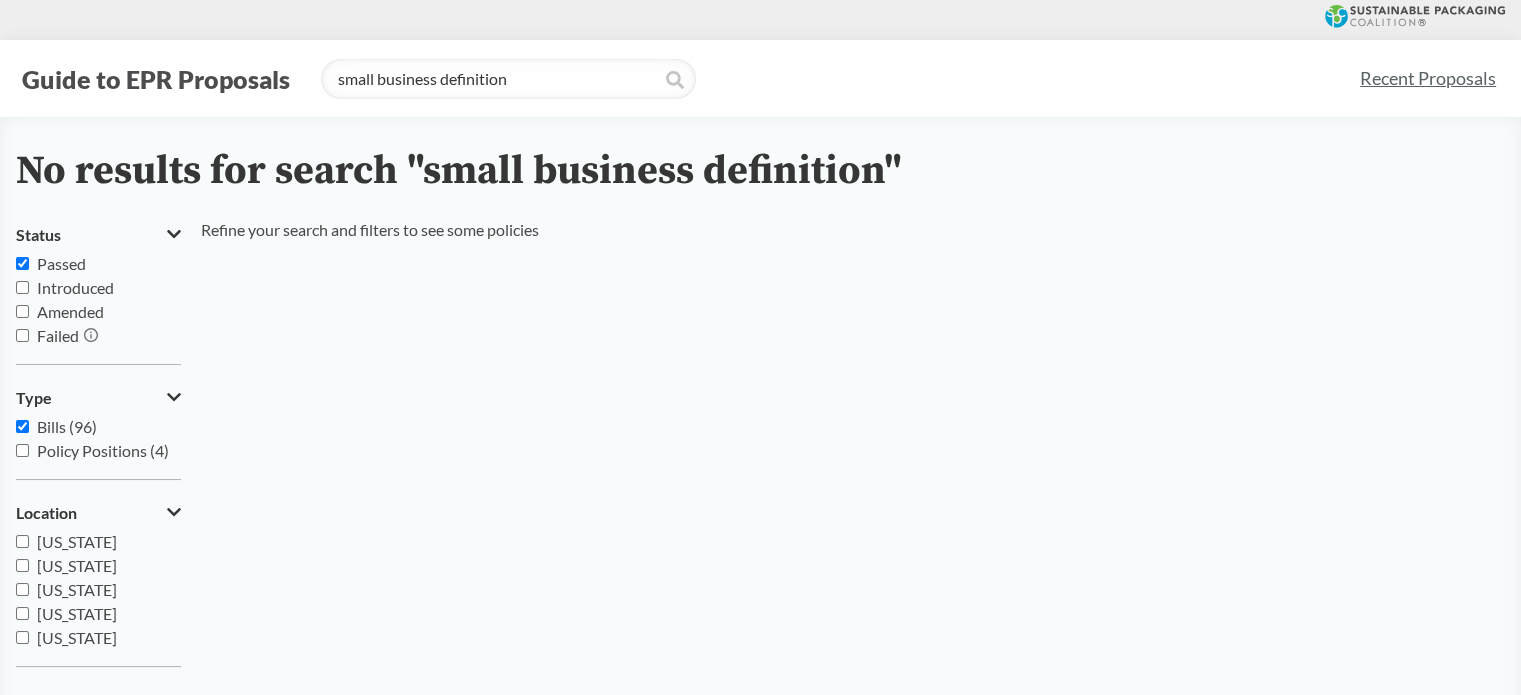 checkbox on "true" 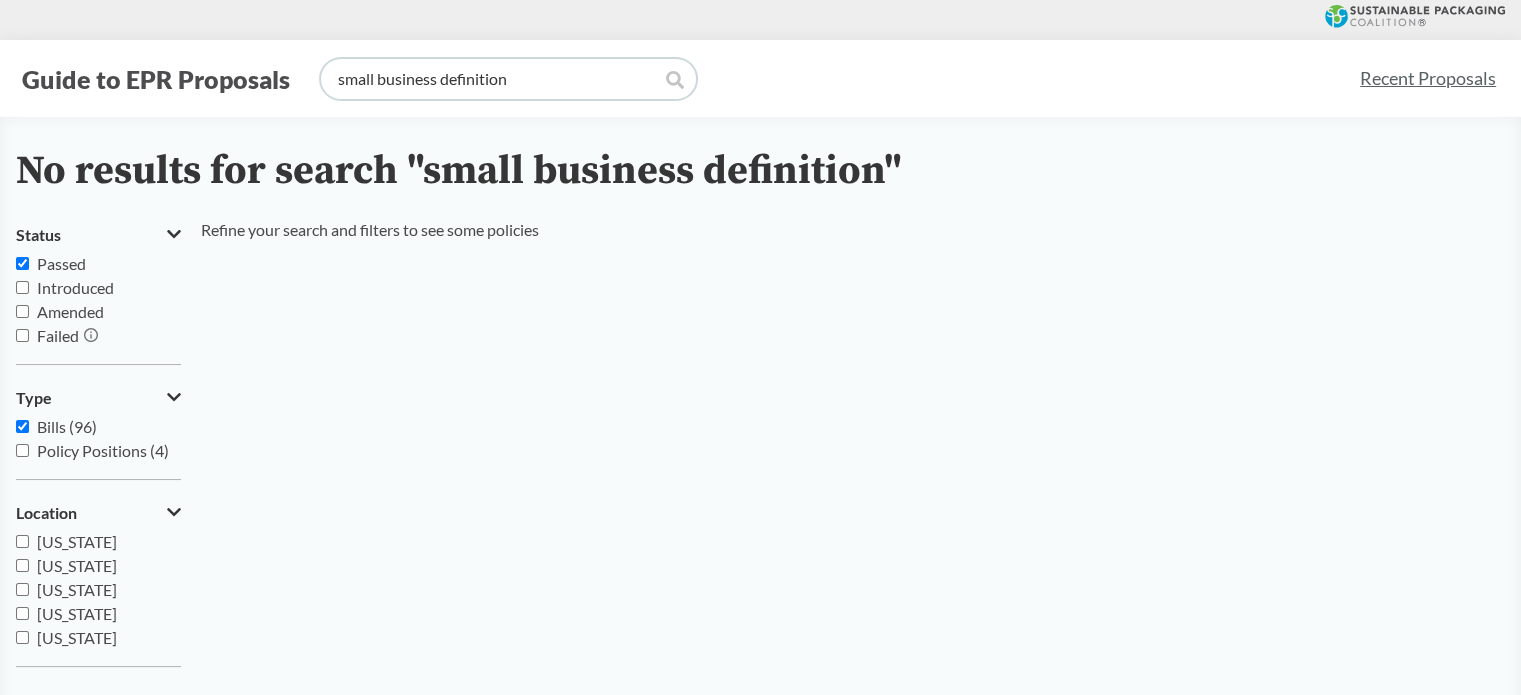 click on "small business definition" at bounding box center (508, 79) 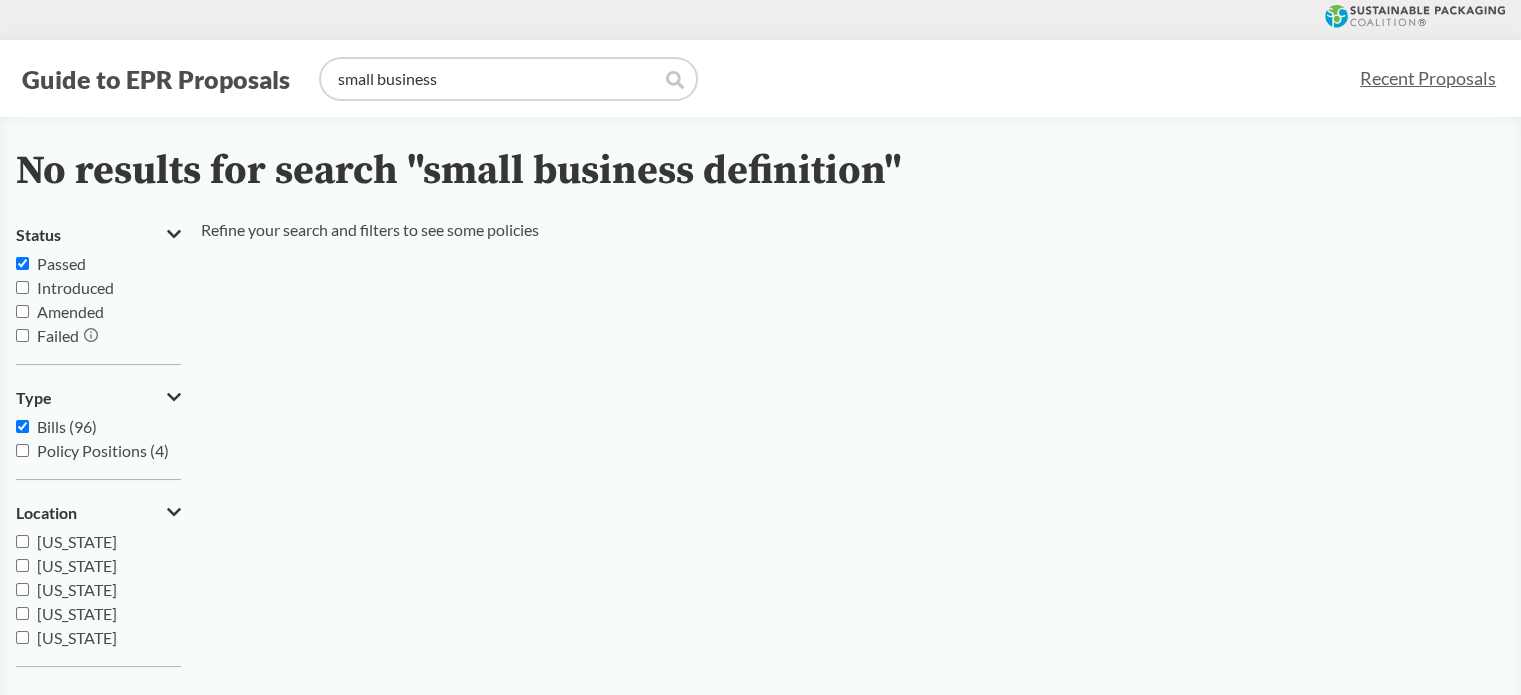 type on "small business" 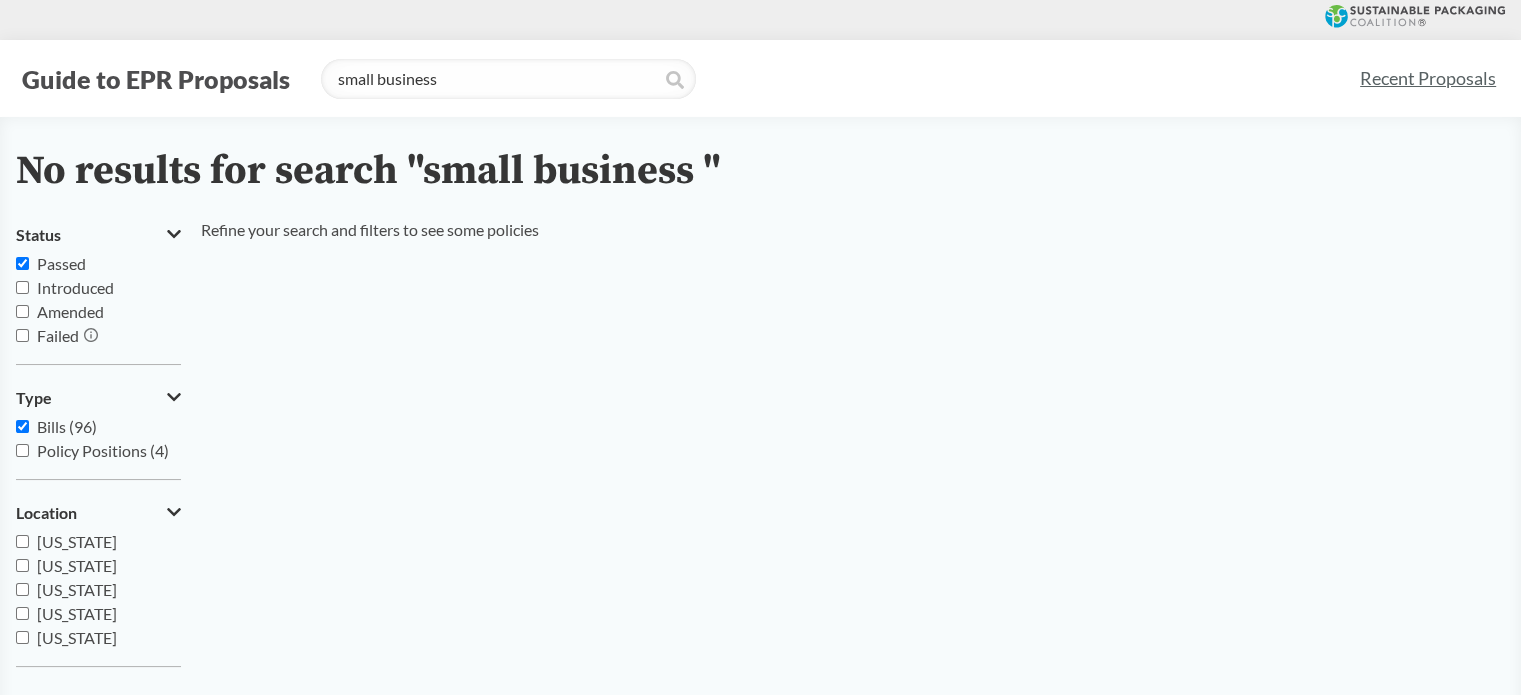 click on "Bills (96)" at bounding box center [22, 426] 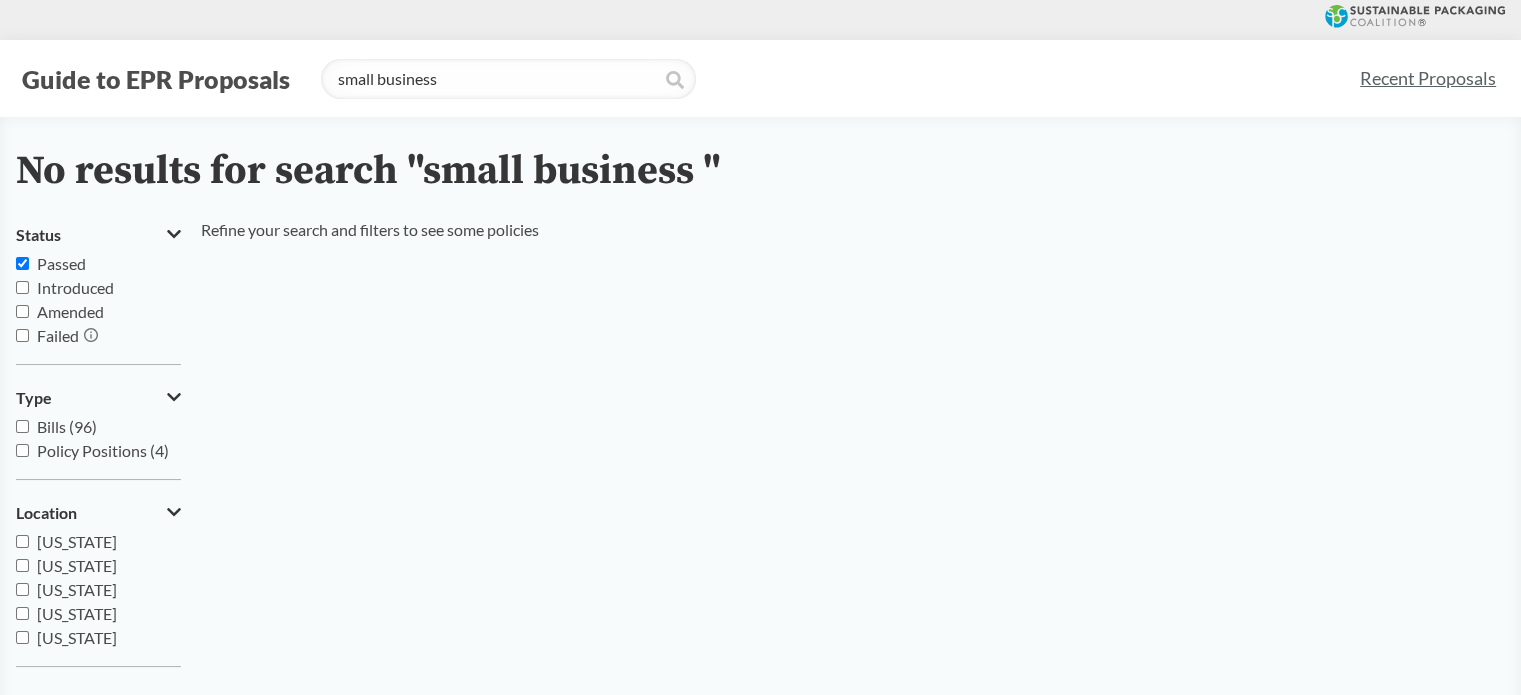 checkbox on "false" 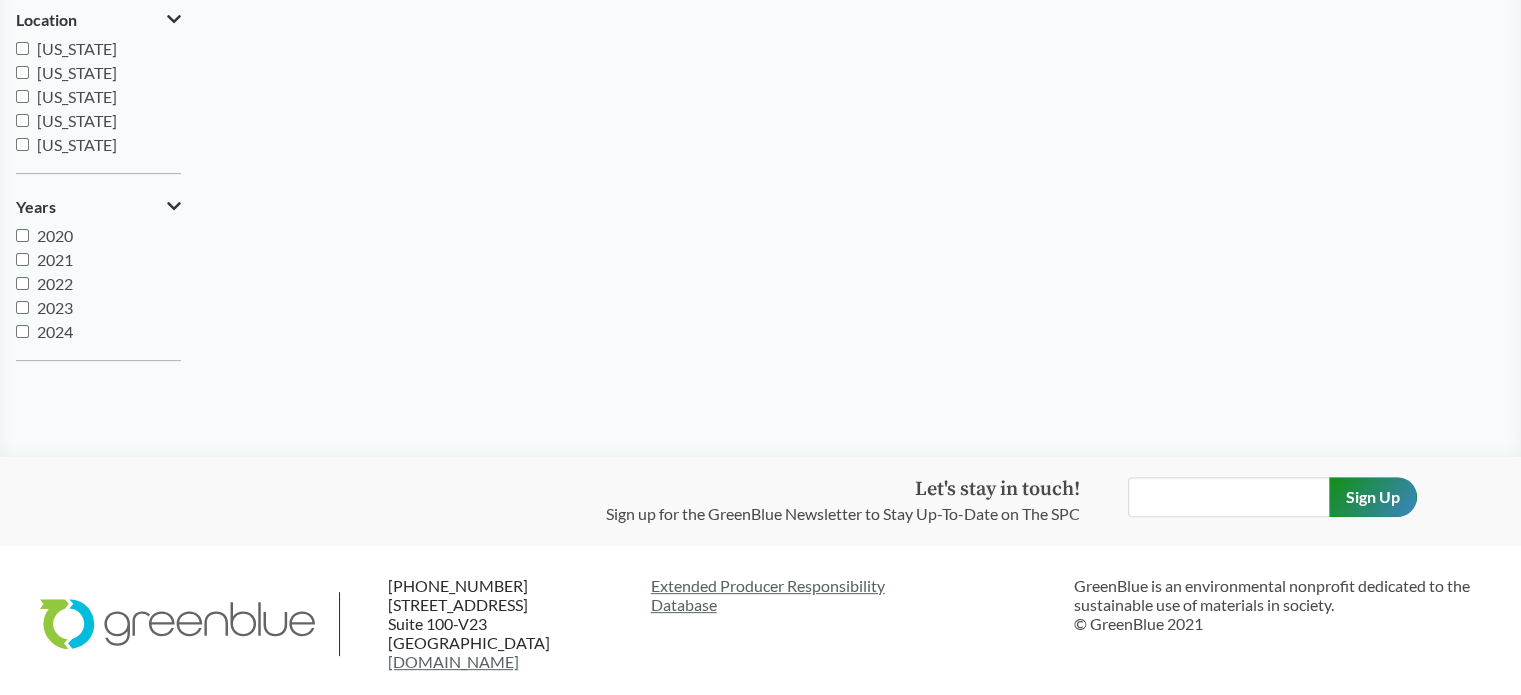 scroll, scrollTop: 498, scrollLeft: 0, axis: vertical 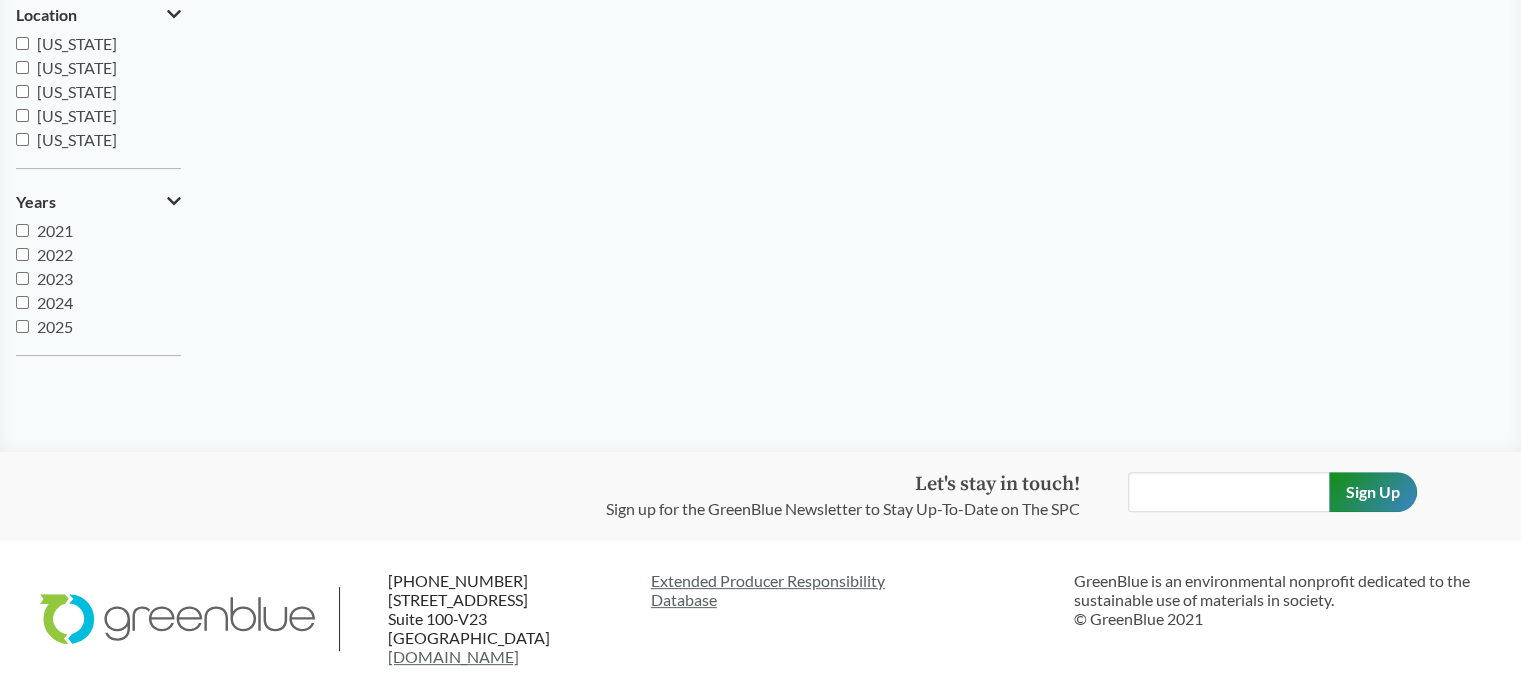 click on "2025" at bounding box center (22, 326) 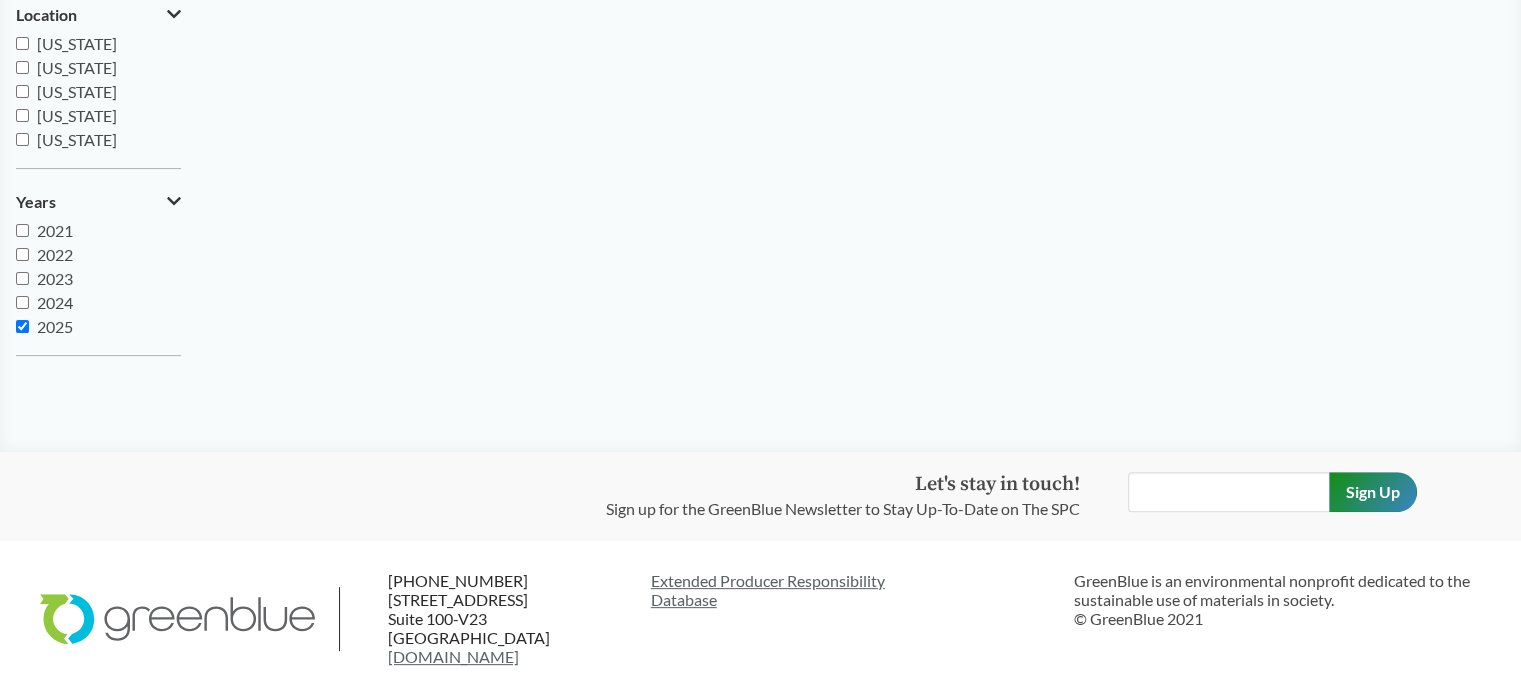 checkbox on "true" 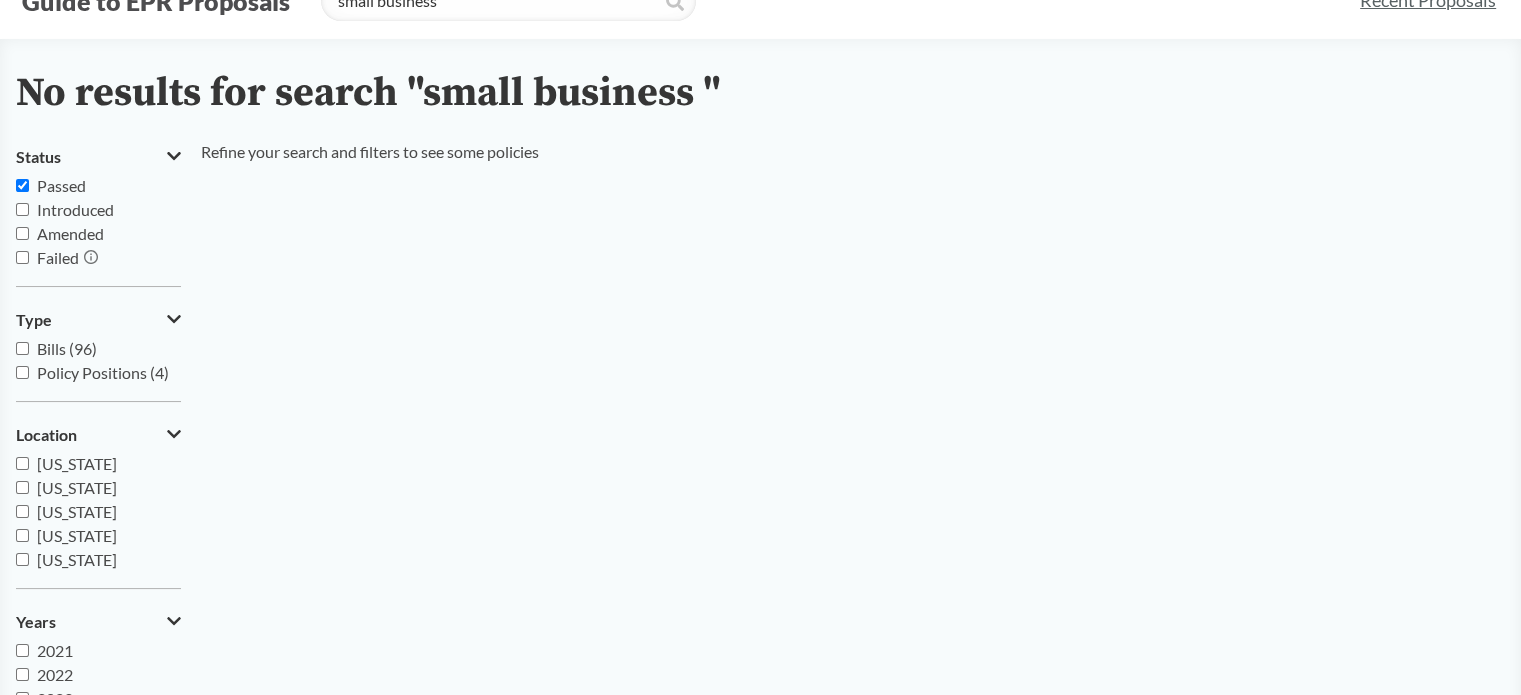 scroll, scrollTop: 0, scrollLeft: 0, axis: both 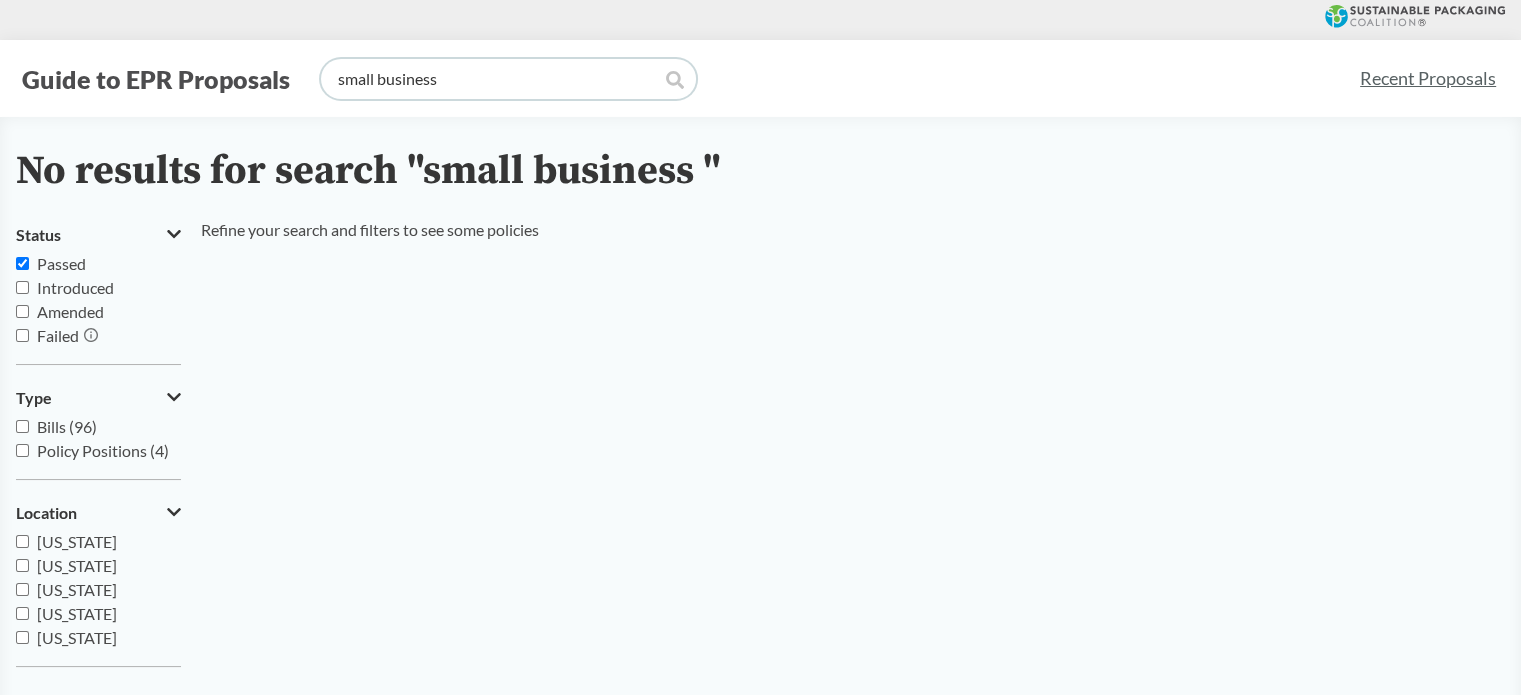 click on "small business" at bounding box center [508, 79] 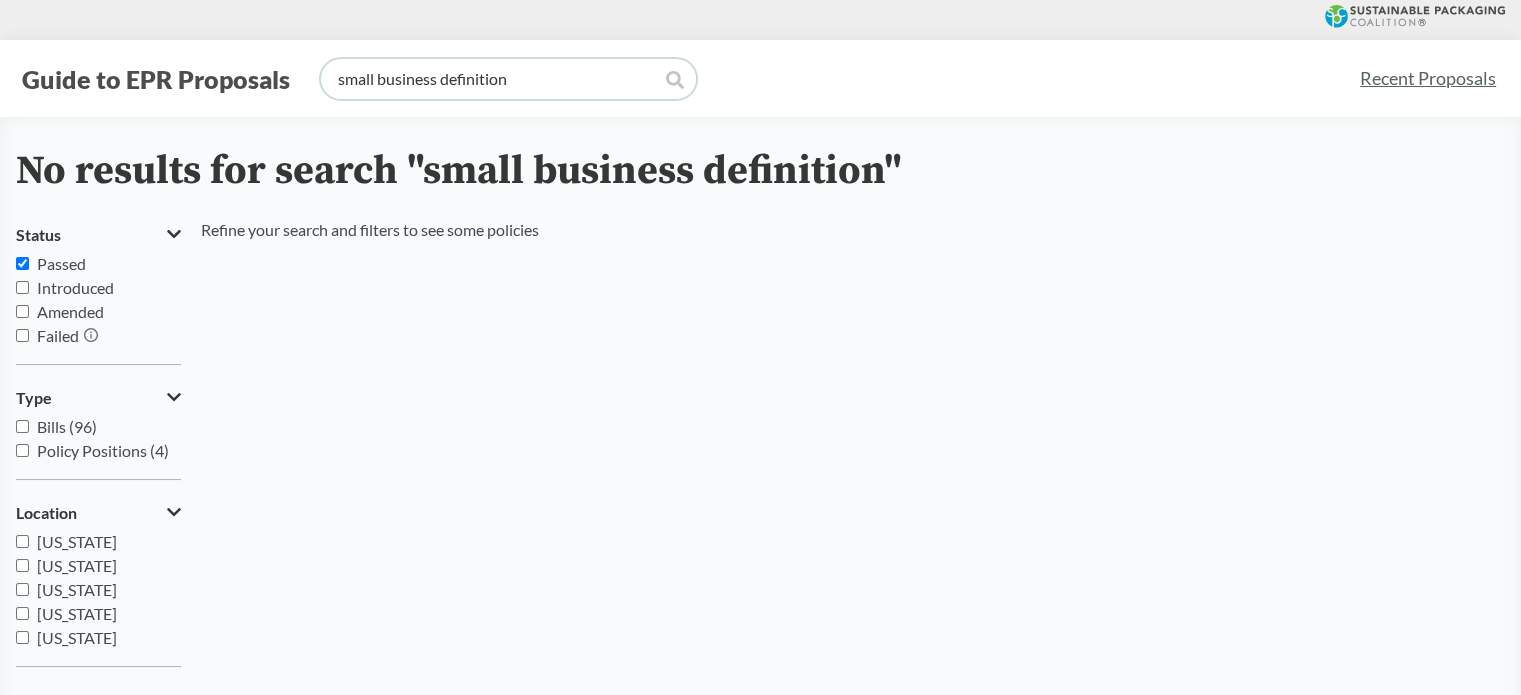 type on "small producer" 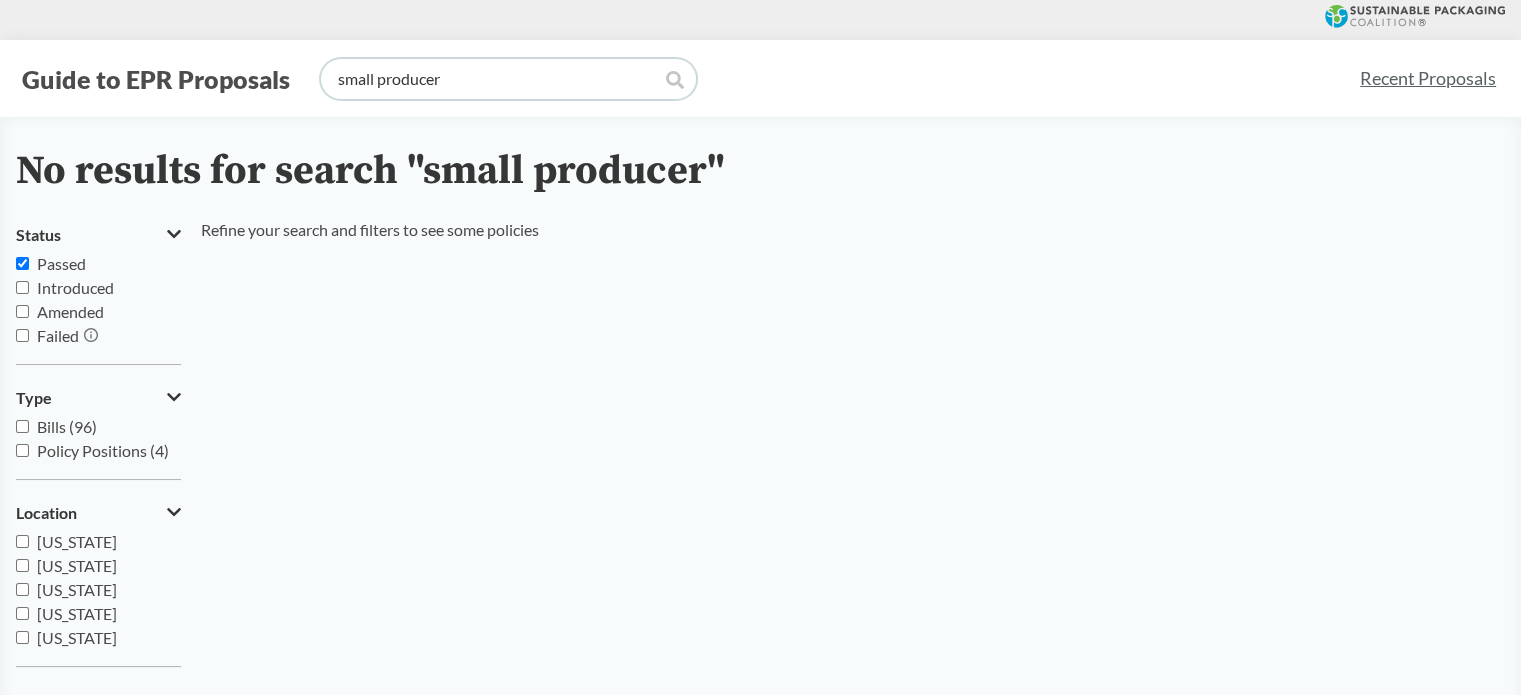 type 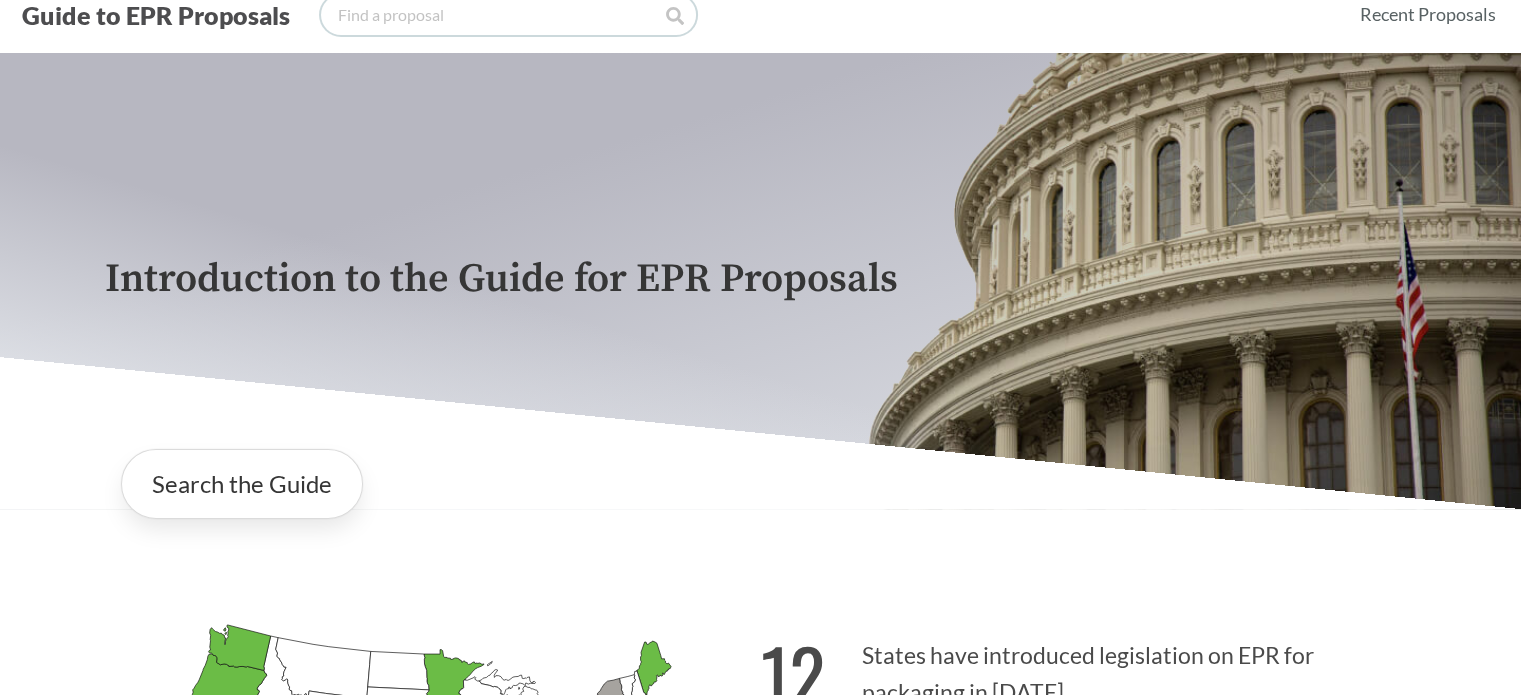 scroll, scrollTop: 100, scrollLeft: 0, axis: vertical 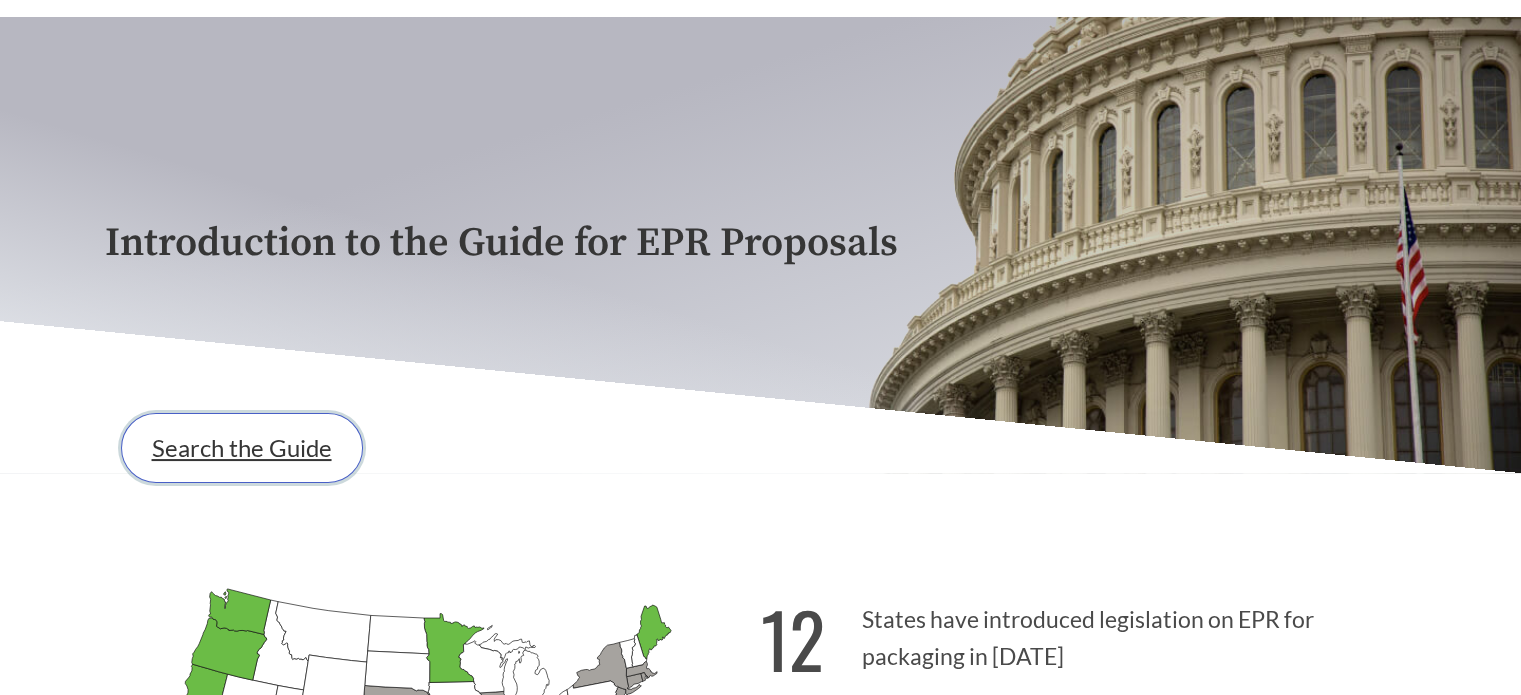 click on "Search the Guide" at bounding box center [242, 448] 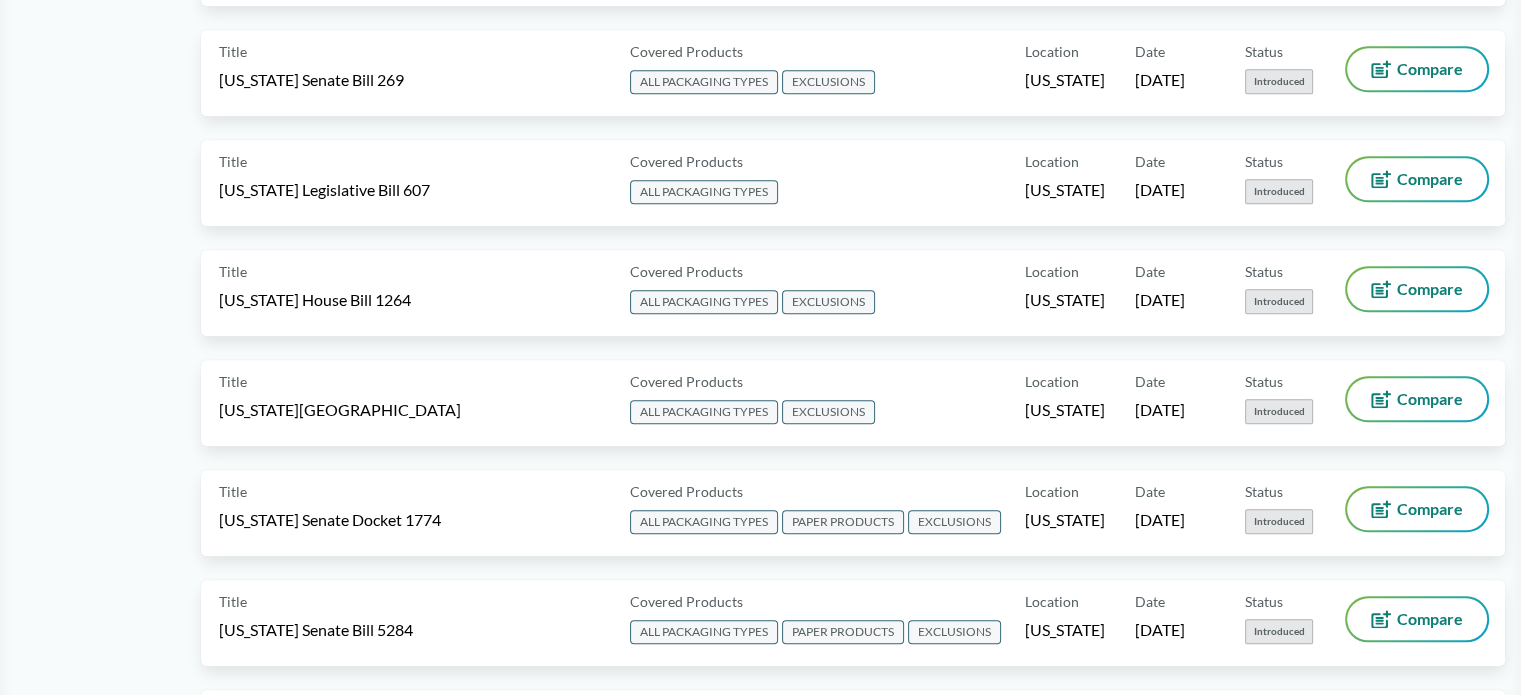 scroll, scrollTop: 2100, scrollLeft: 0, axis: vertical 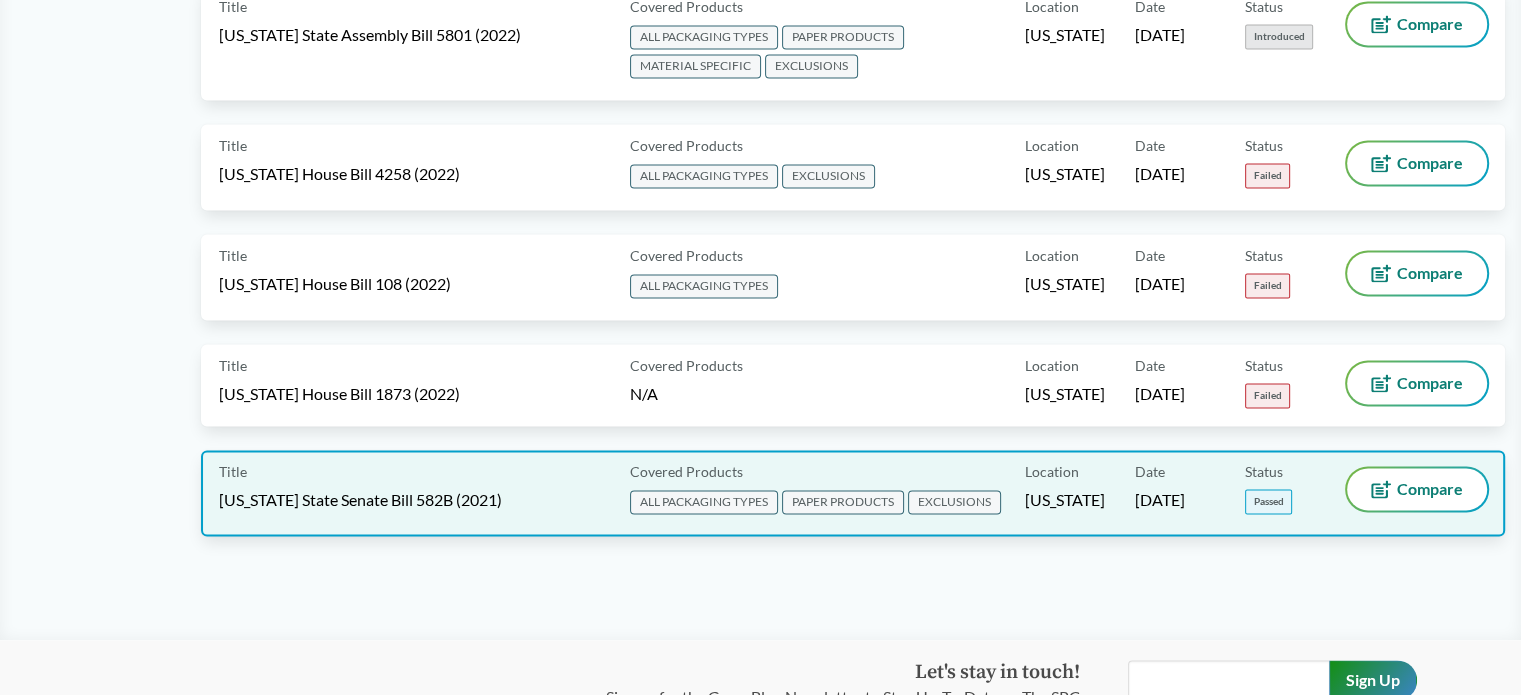 click on "EXCLUSIONS" at bounding box center [954, 502] 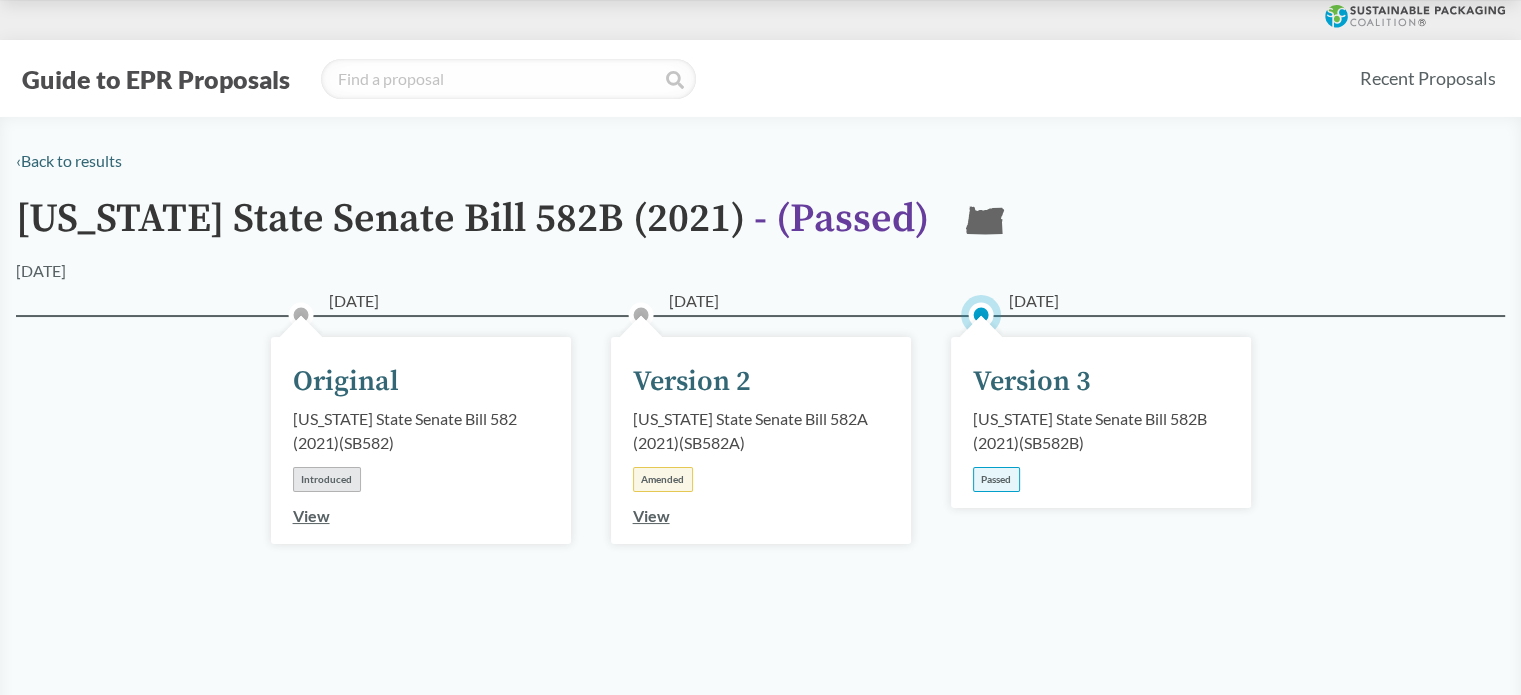 click on "Version 3" at bounding box center [1032, 382] 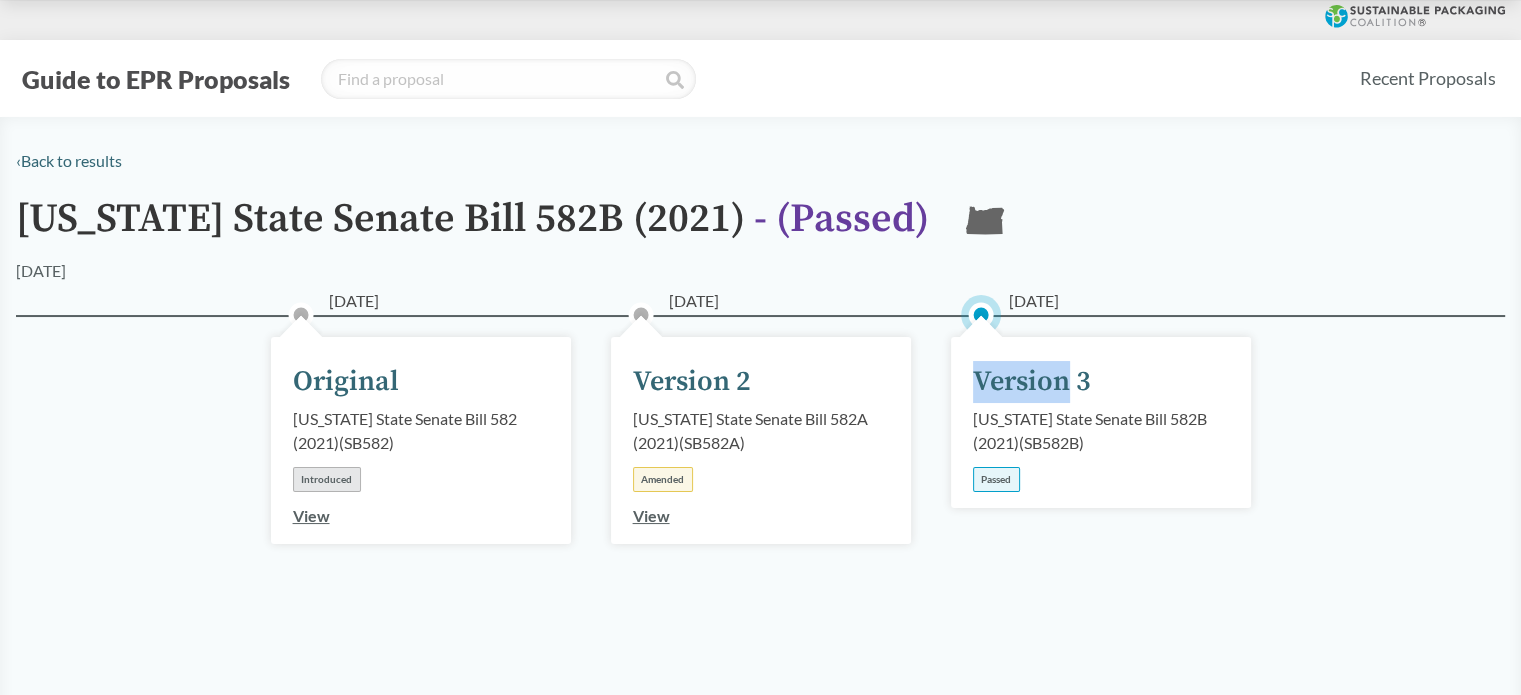 click on "Version 3" at bounding box center (1032, 382) 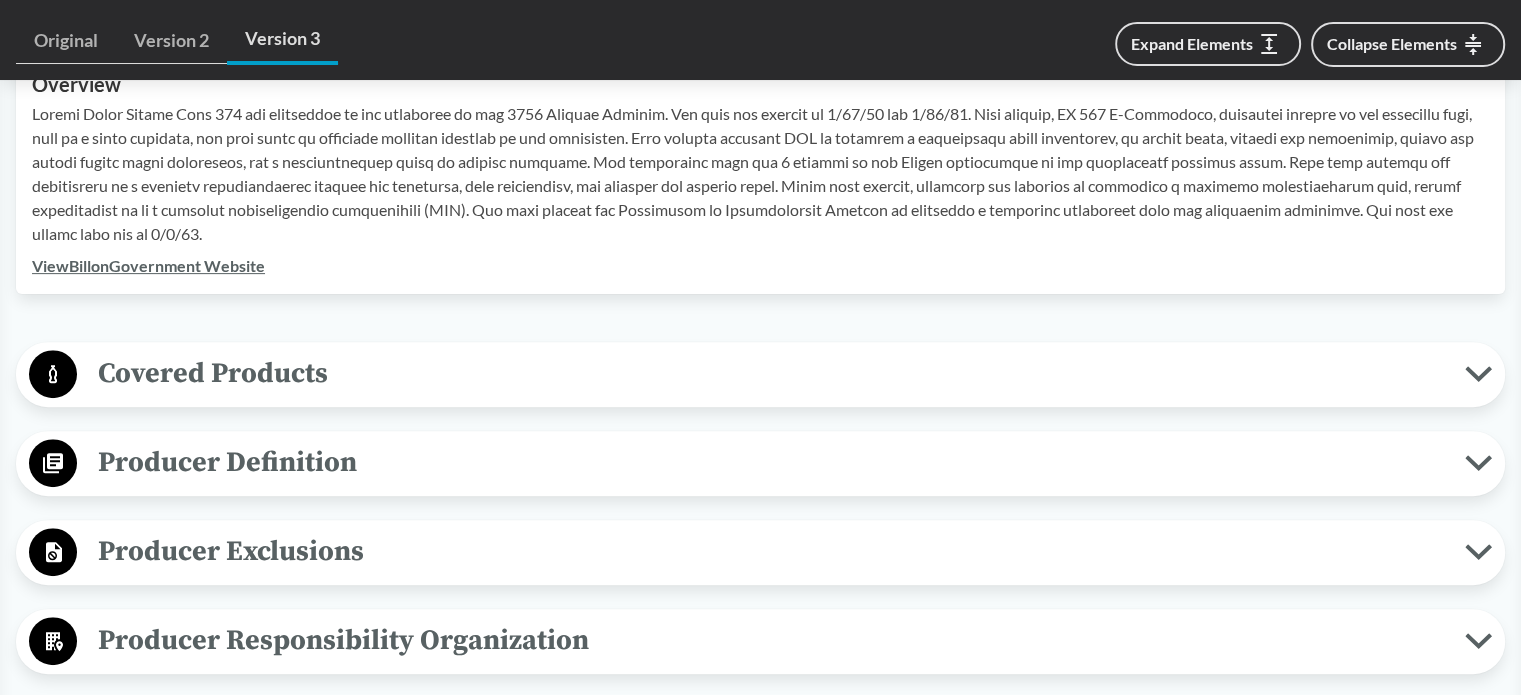 scroll, scrollTop: 700, scrollLeft: 0, axis: vertical 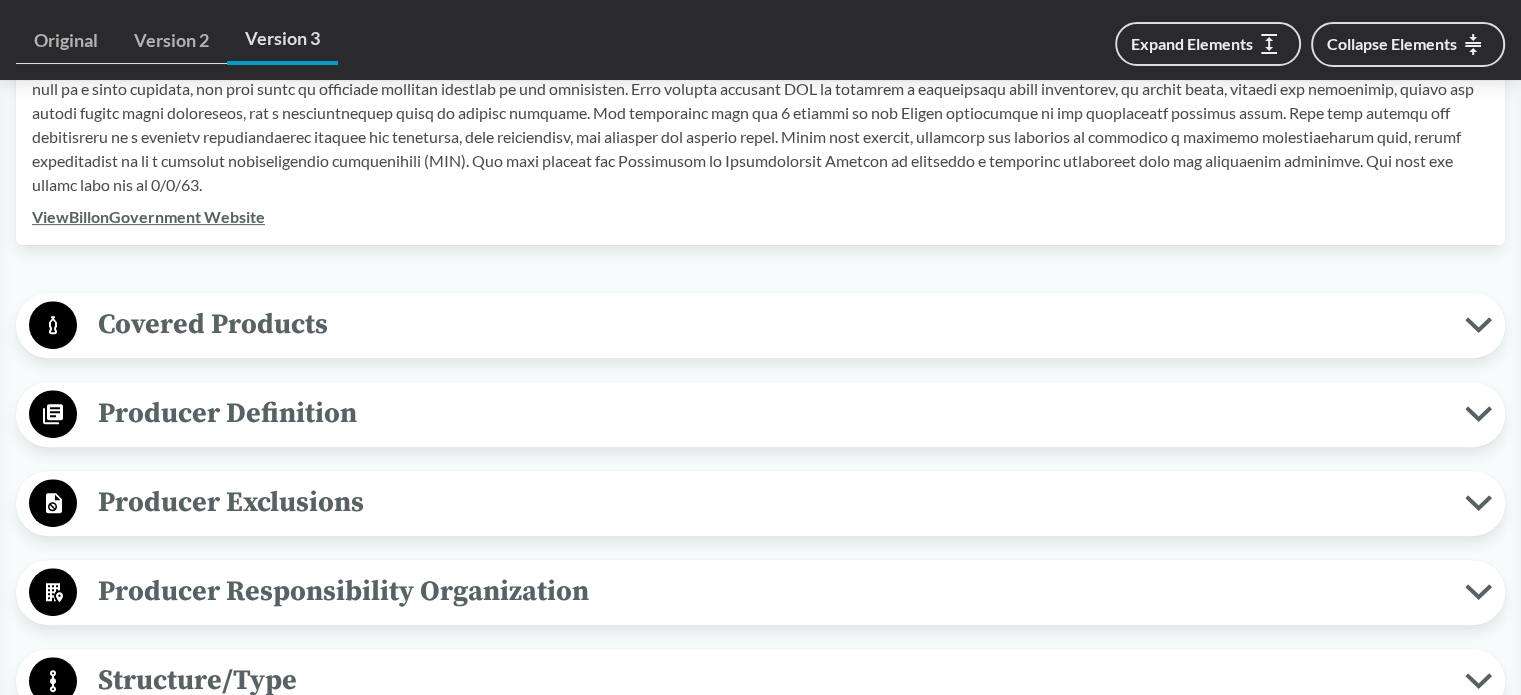 click on "Producer Definition" at bounding box center (771, 413) 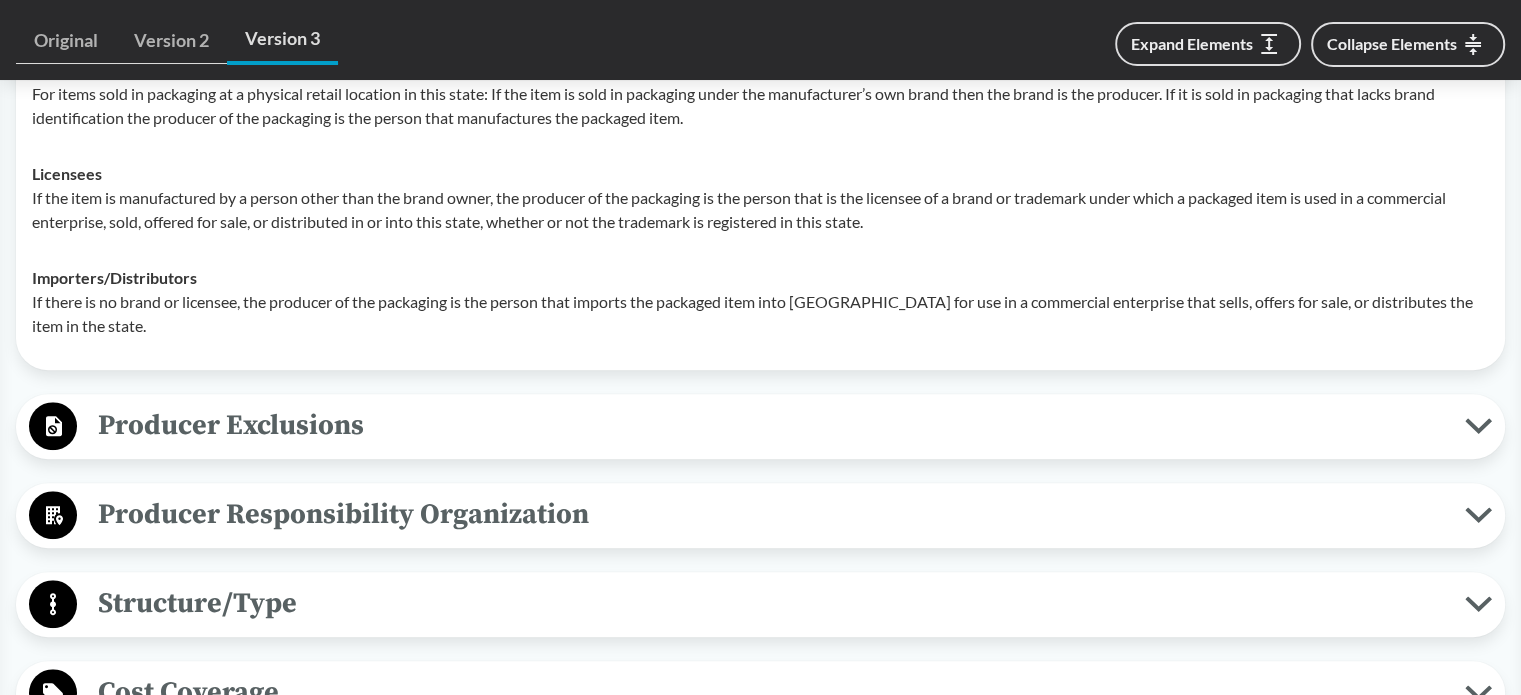 scroll, scrollTop: 1100, scrollLeft: 0, axis: vertical 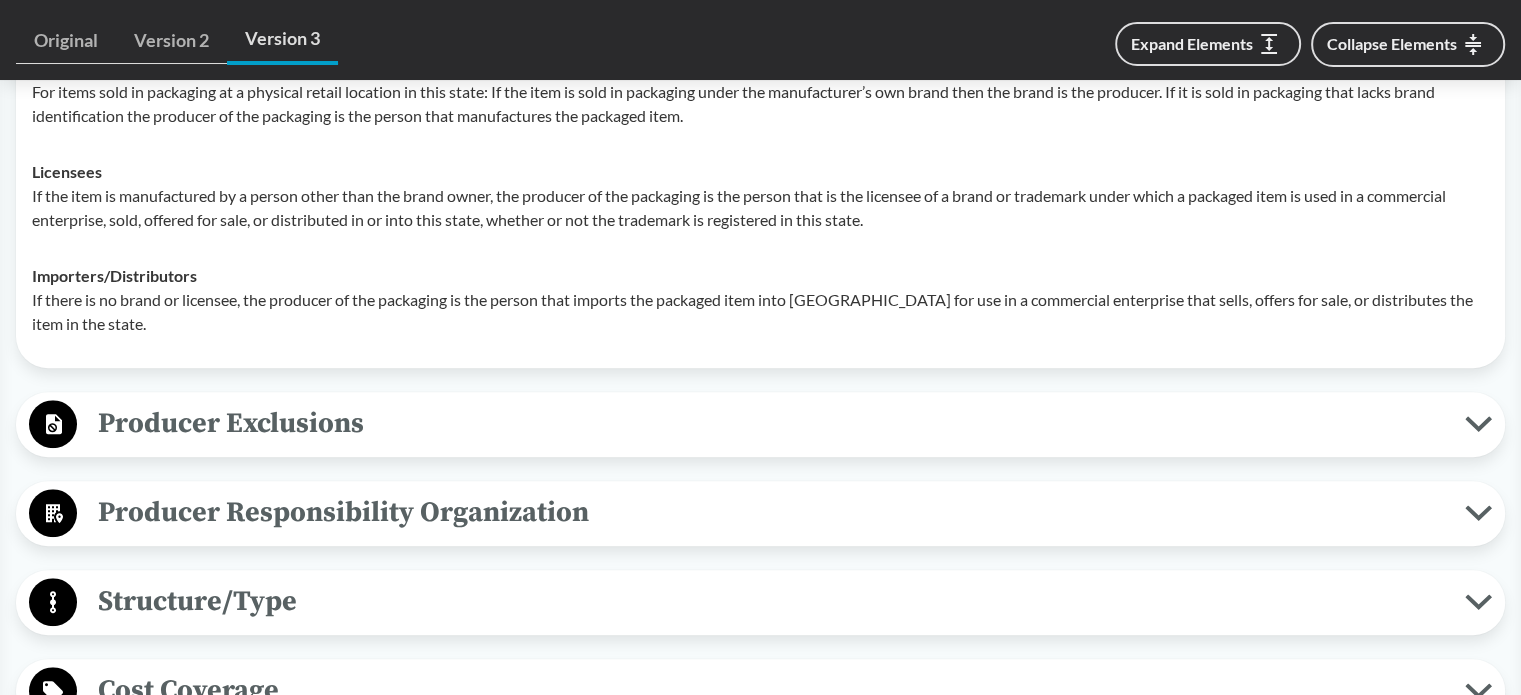 click on "Producer Exclusions" at bounding box center [771, 423] 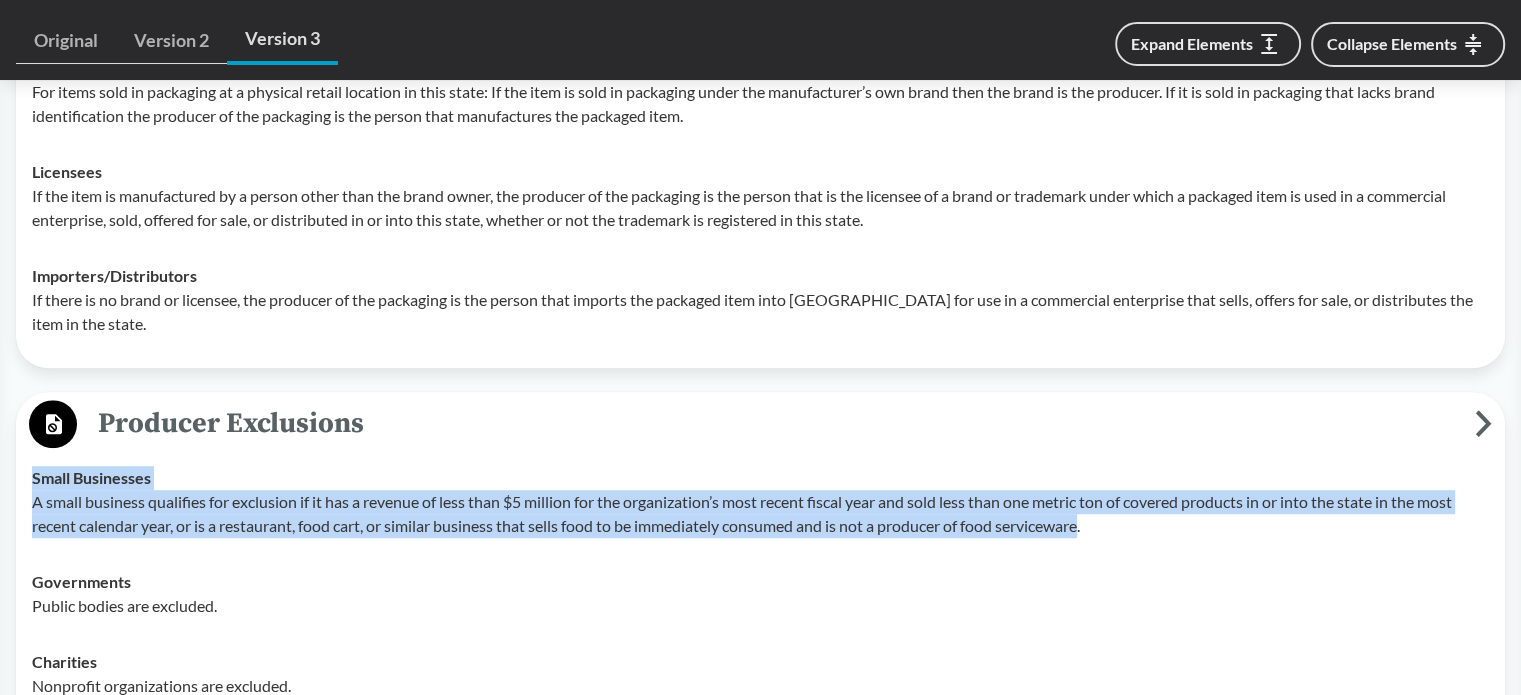 drag, startPoint x: 1092, startPoint y: 524, endPoint x: 1, endPoint y: 503, distance: 1091.2021 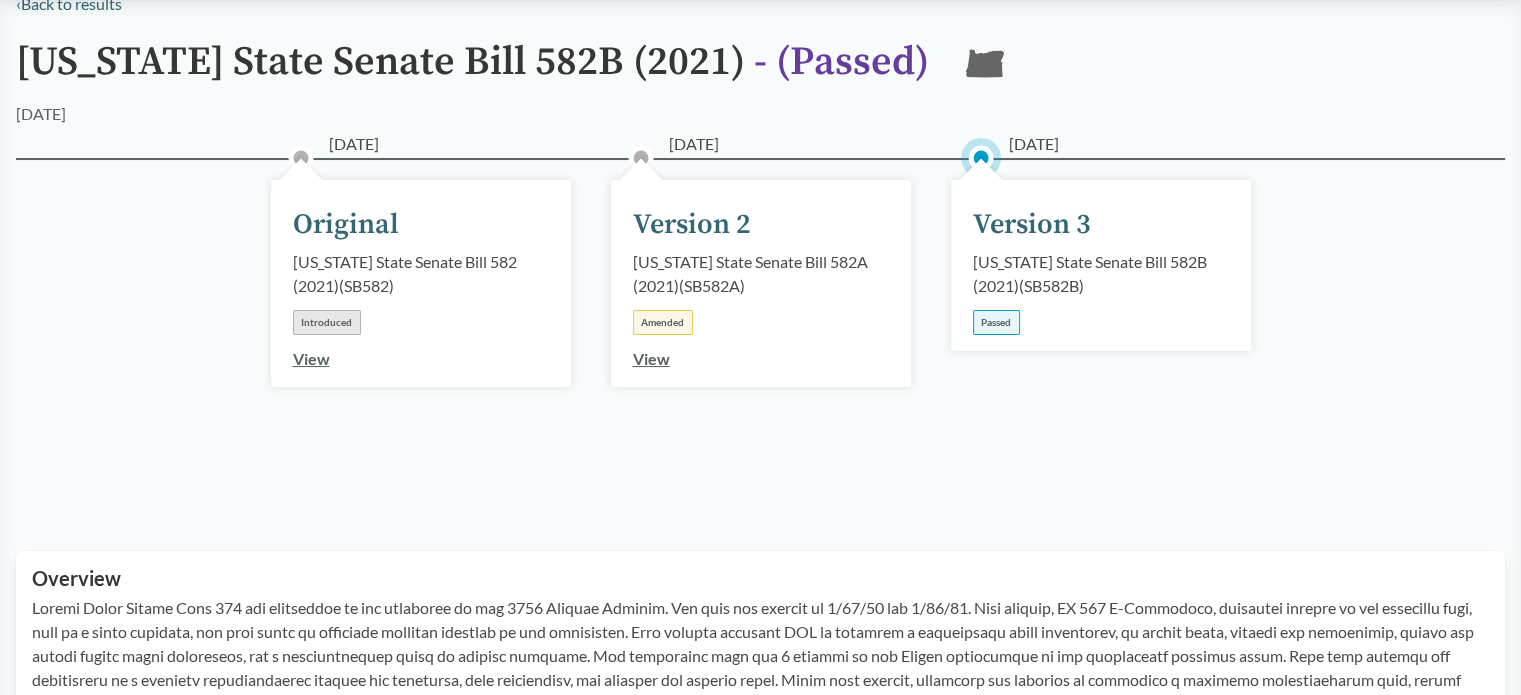 scroll, scrollTop: 0, scrollLeft: 0, axis: both 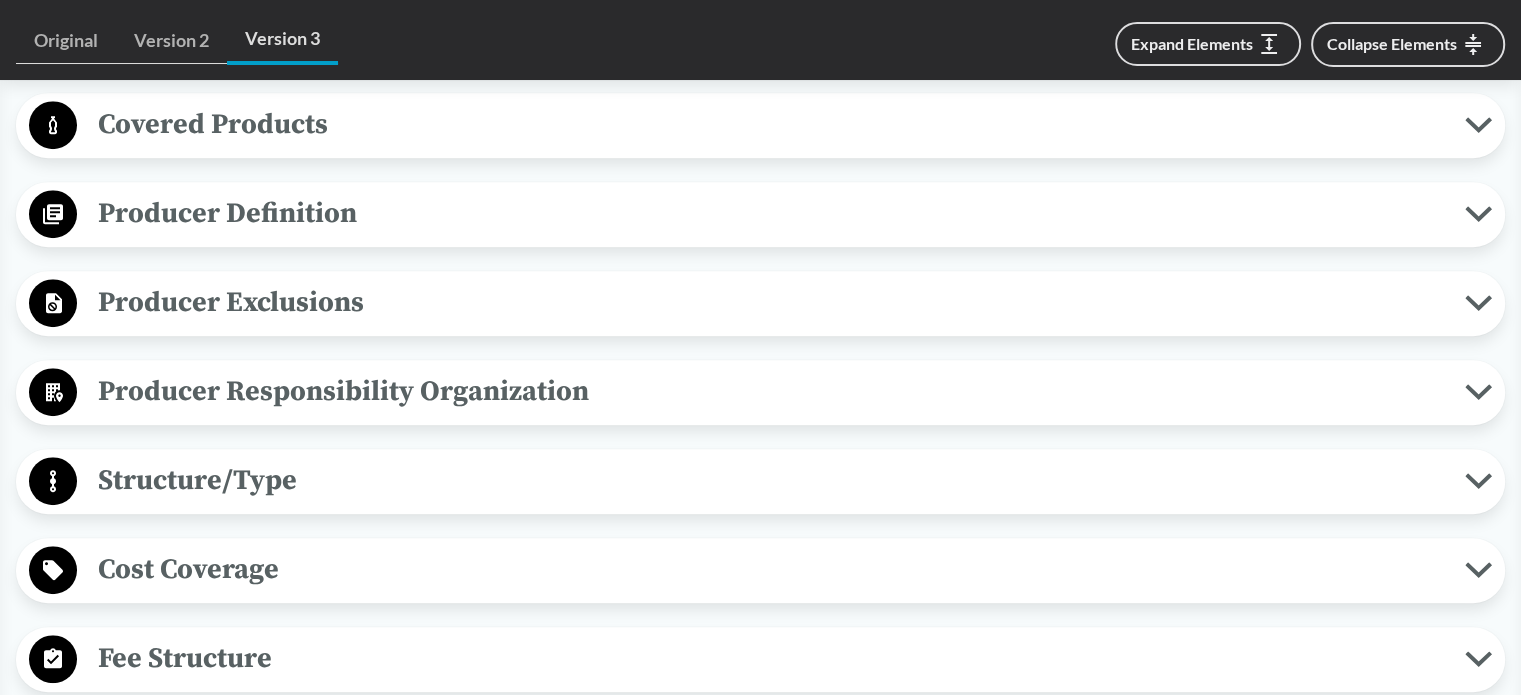 click on "Producer Exclusions" at bounding box center [771, 302] 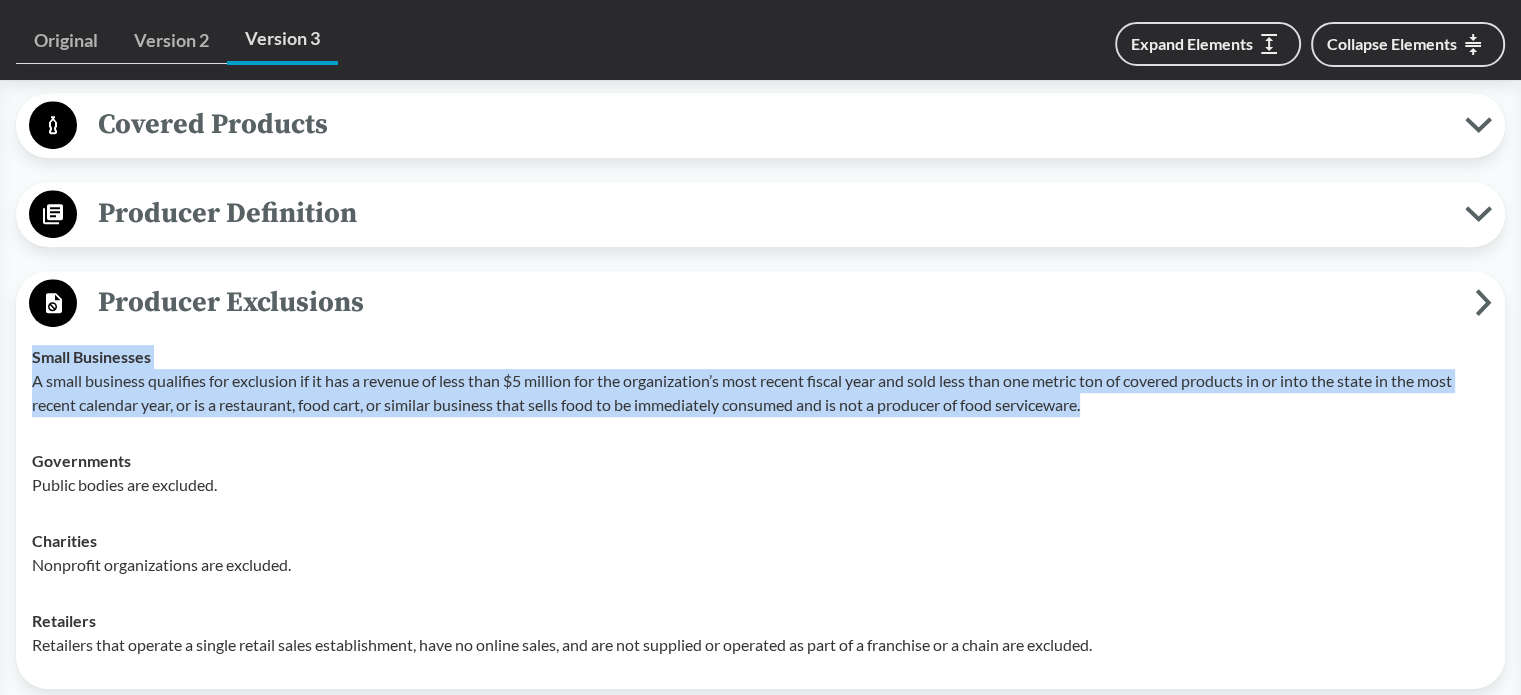 drag, startPoint x: 1149, startPoint y: 426, endPoint x: 16, endPoint y: 367, distance: 1134.5352 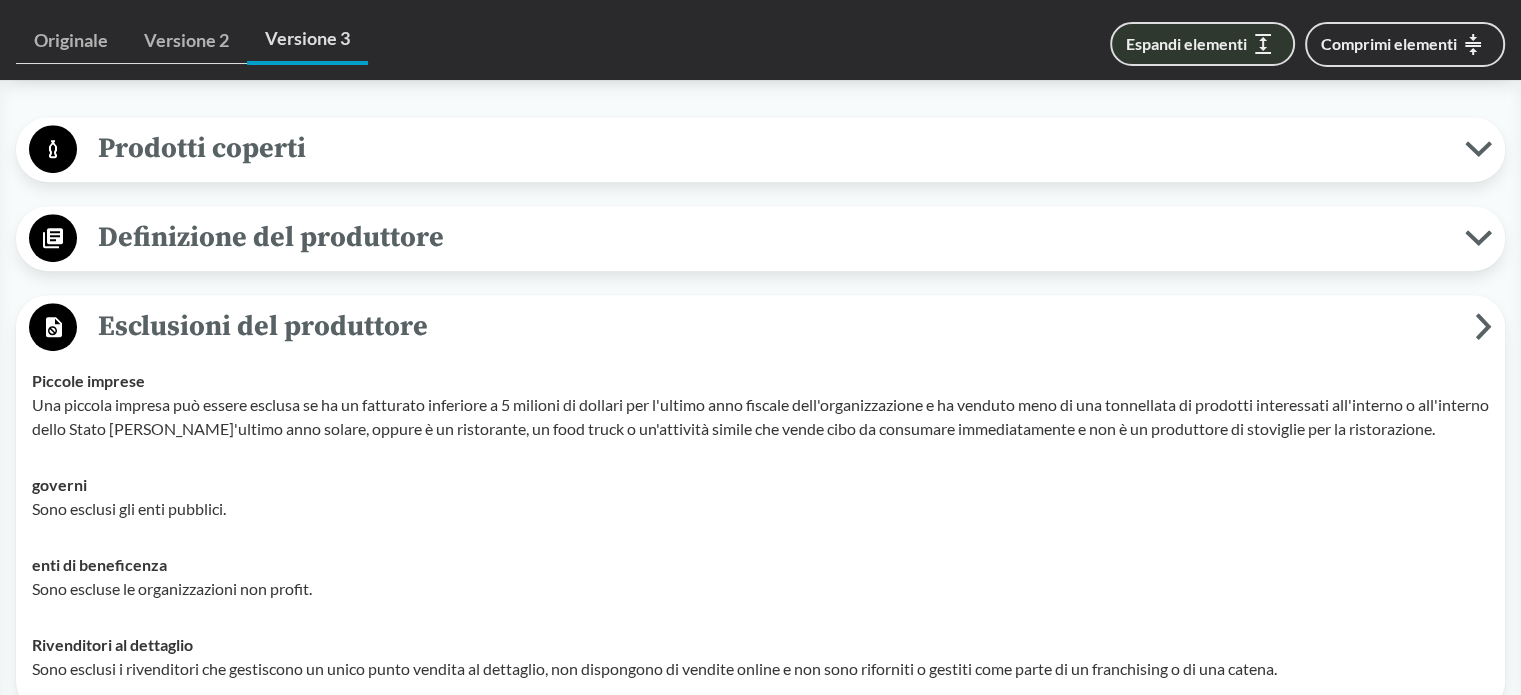 scroll, scrollTop: 900, scrollLeft: 0, axis: vertical 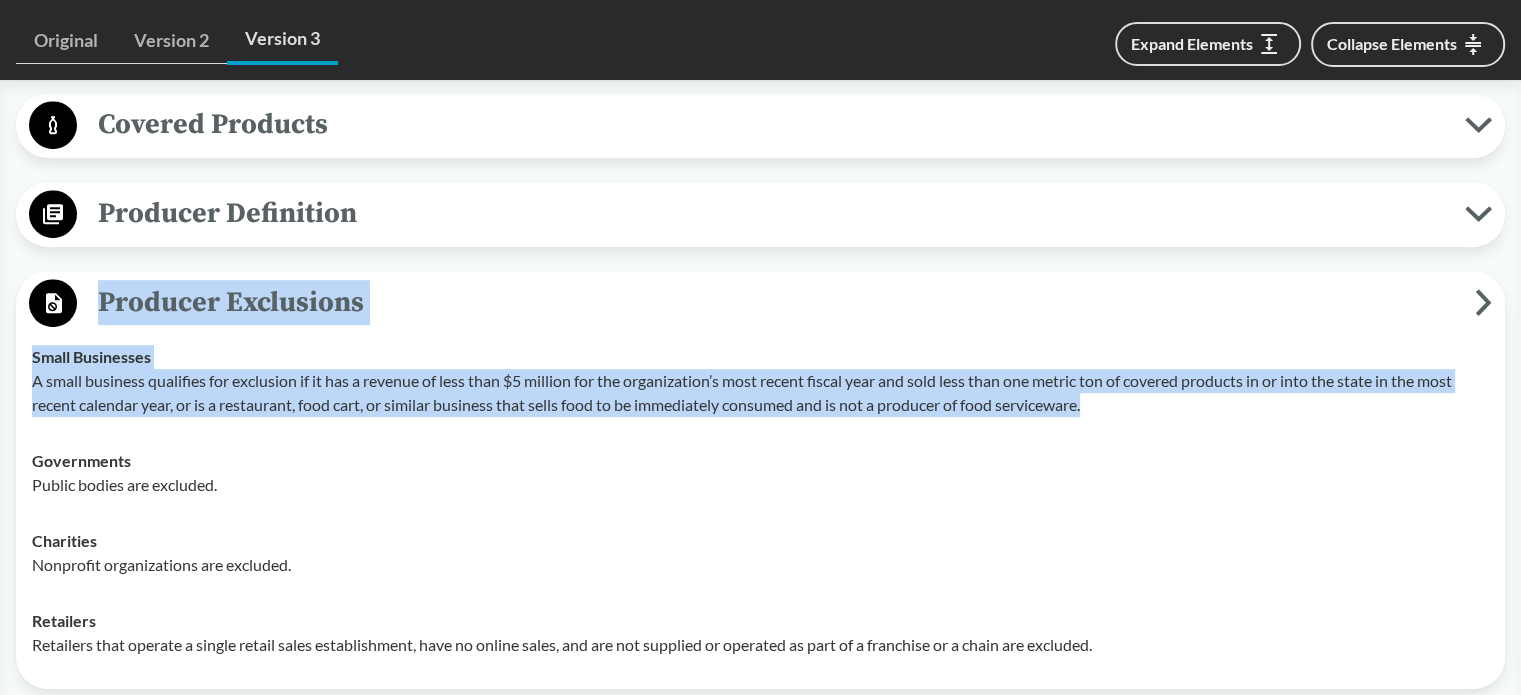 drag, startPoint x: 1120, startPoint y: 416, endPoint x: 15, endPoint y: 289, distance: 1112.2743 